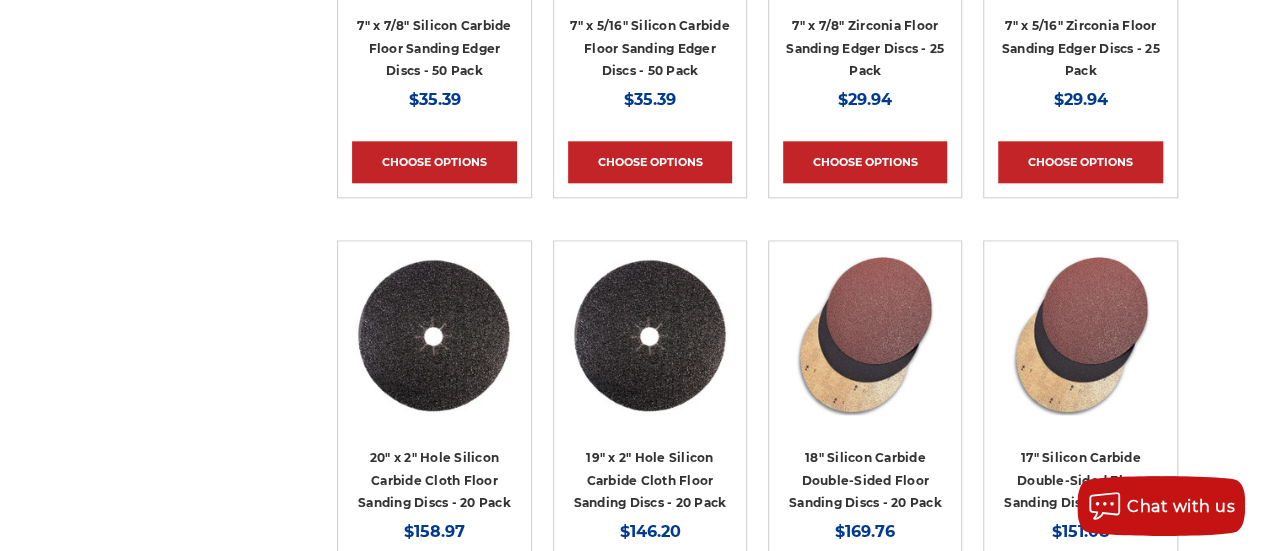 scroll, scrollTop: 1300, scrollLeft: 0, axis: vertical 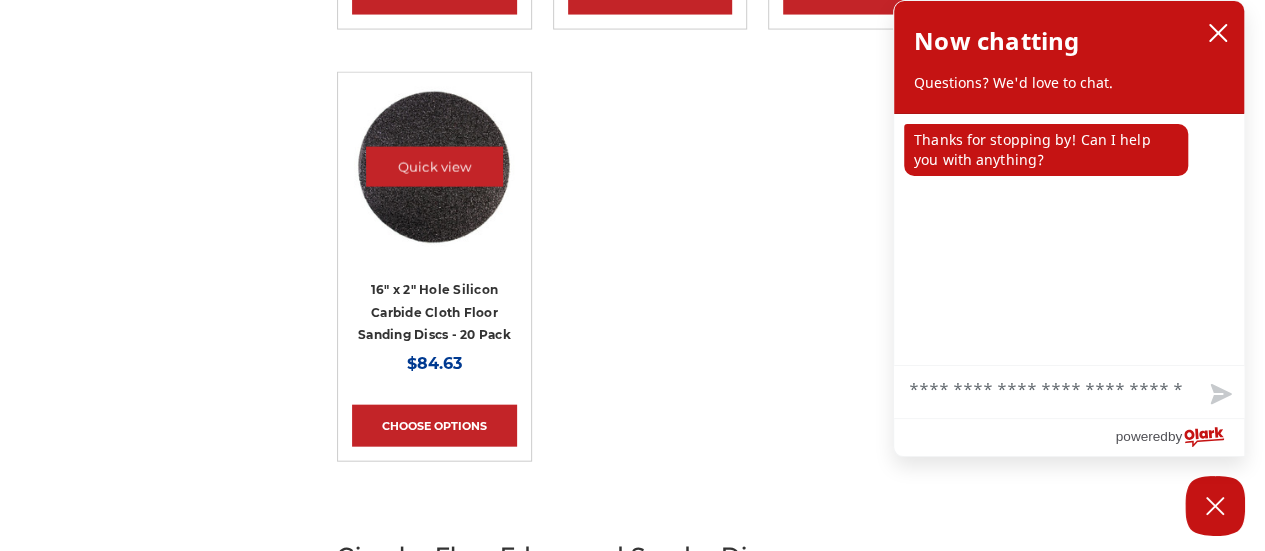 click at bounding box center (434, 167) 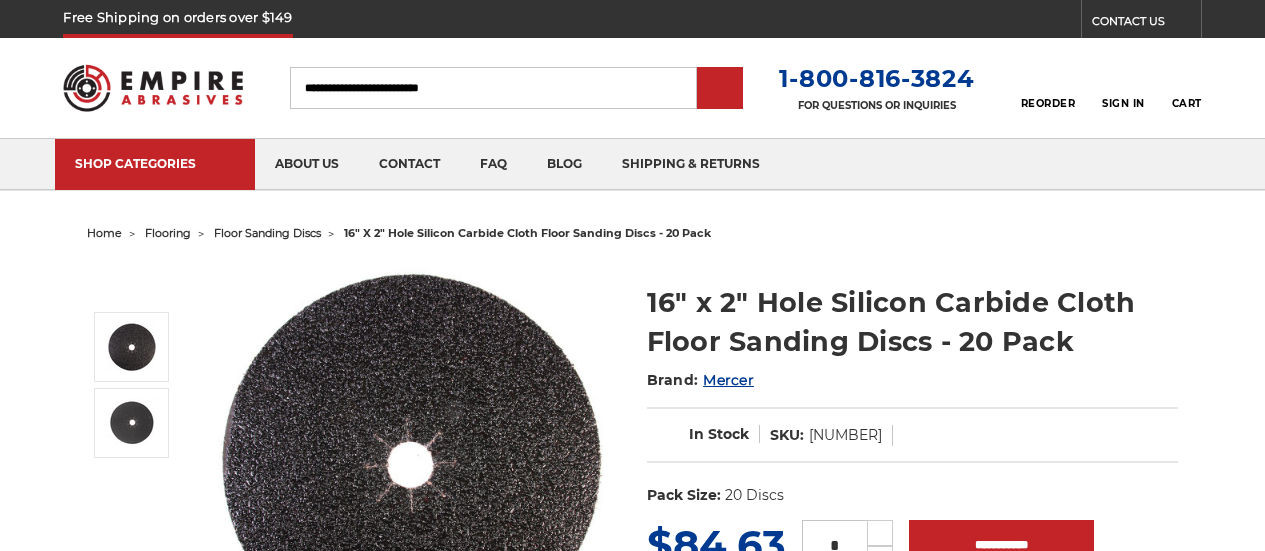 scroll, scrollTop: 0, scrollLeft: 0, axis: both 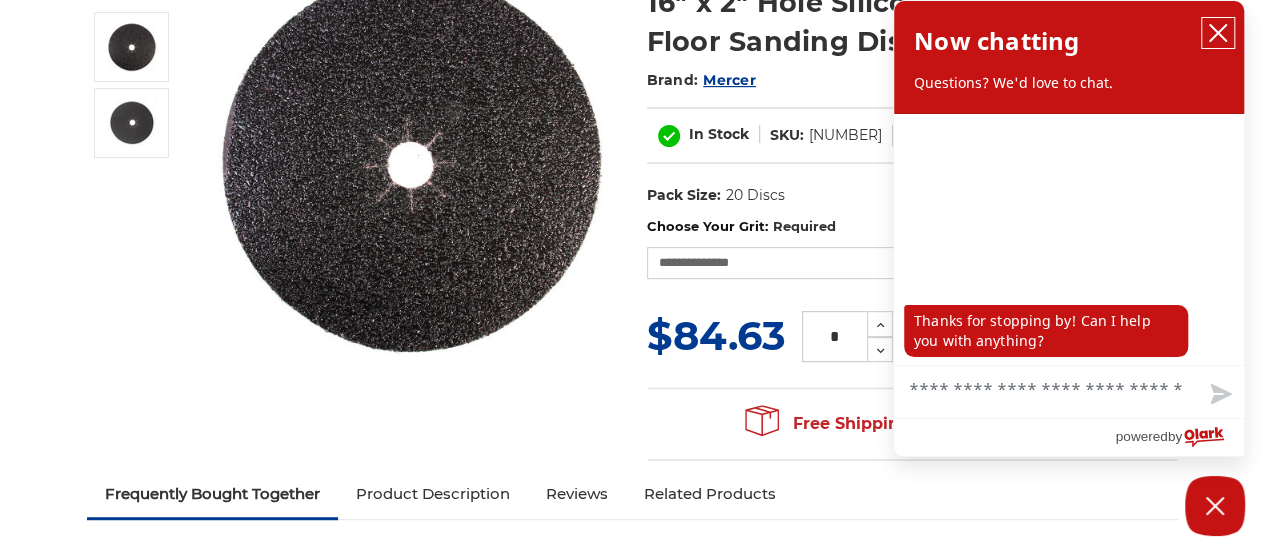 click 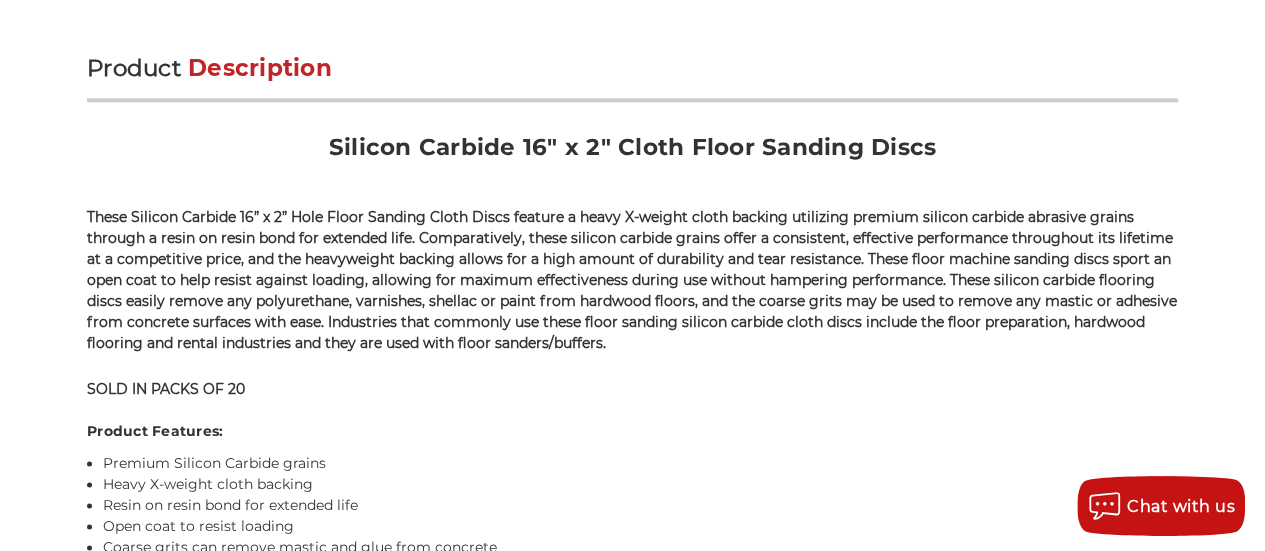 scroll, scrollTop: 1300, scrollLeft: 0, axis: vertical 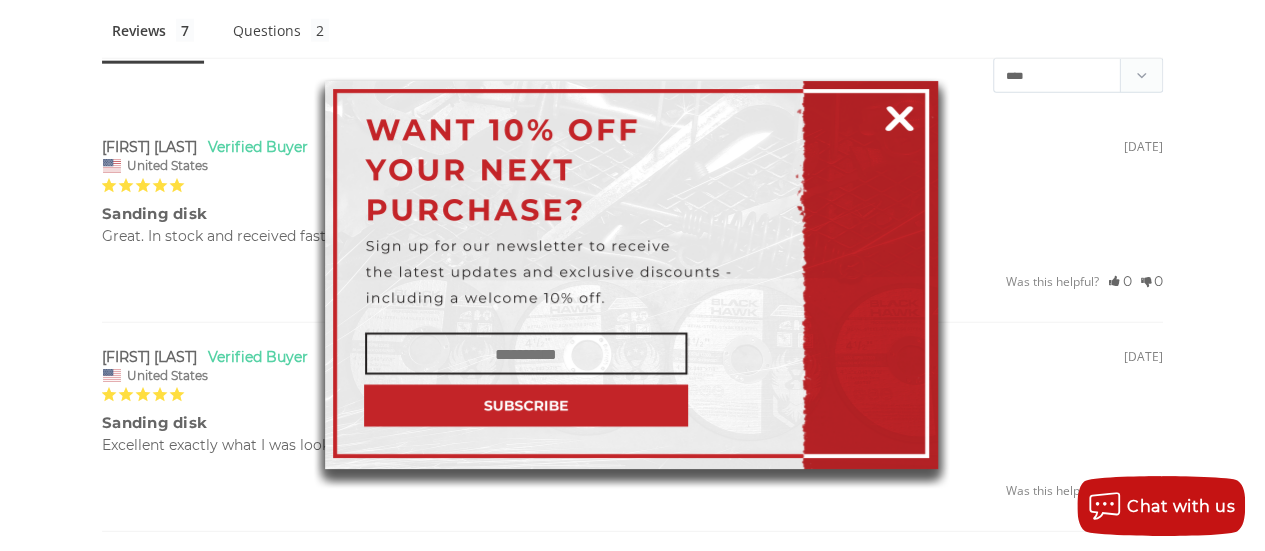 drag, startPoint x: 1271, startPoint y: 163, endPoint x: 1254, endPoint y: 290, distance: 128.13274 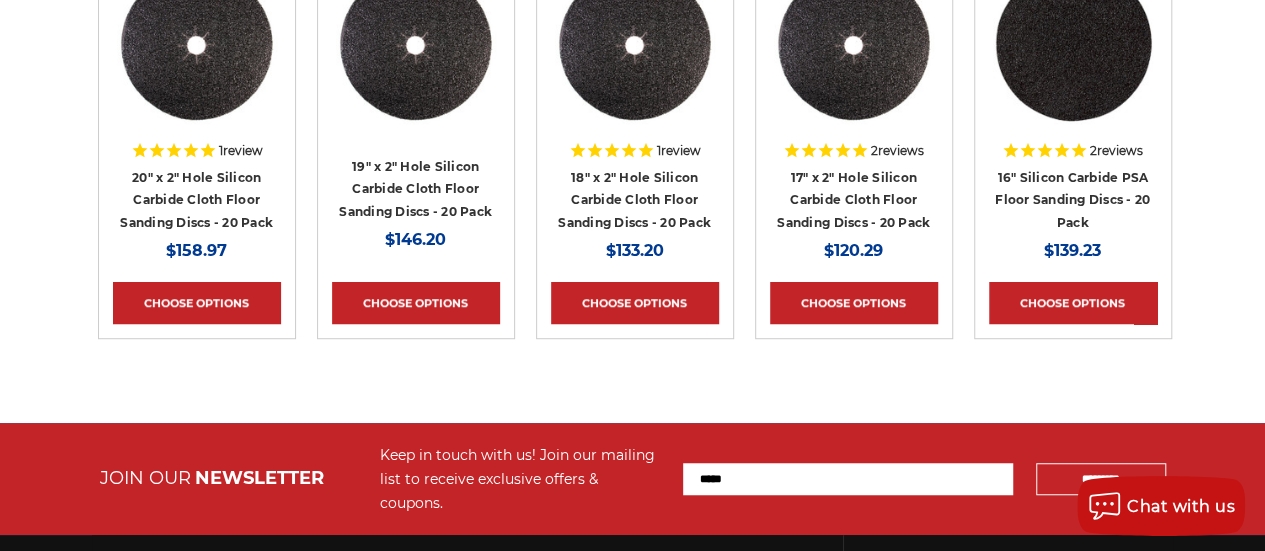 scroll, scrollTop: 4186, scrollLeft: 0, axis: vertical 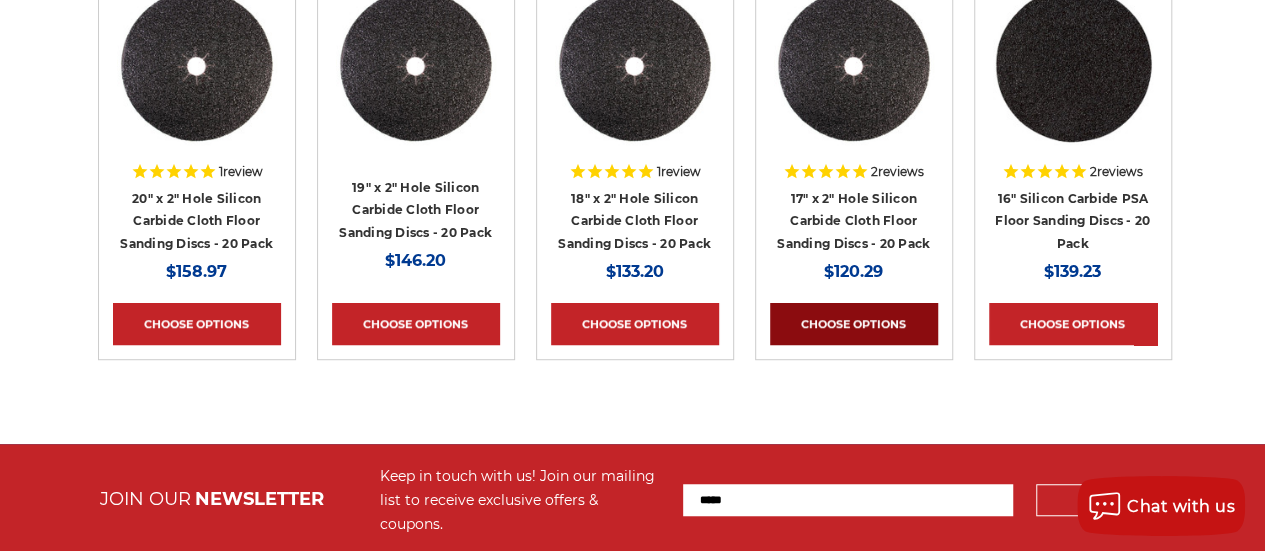 click on "Choose Options" at bounding box center (854, 324) 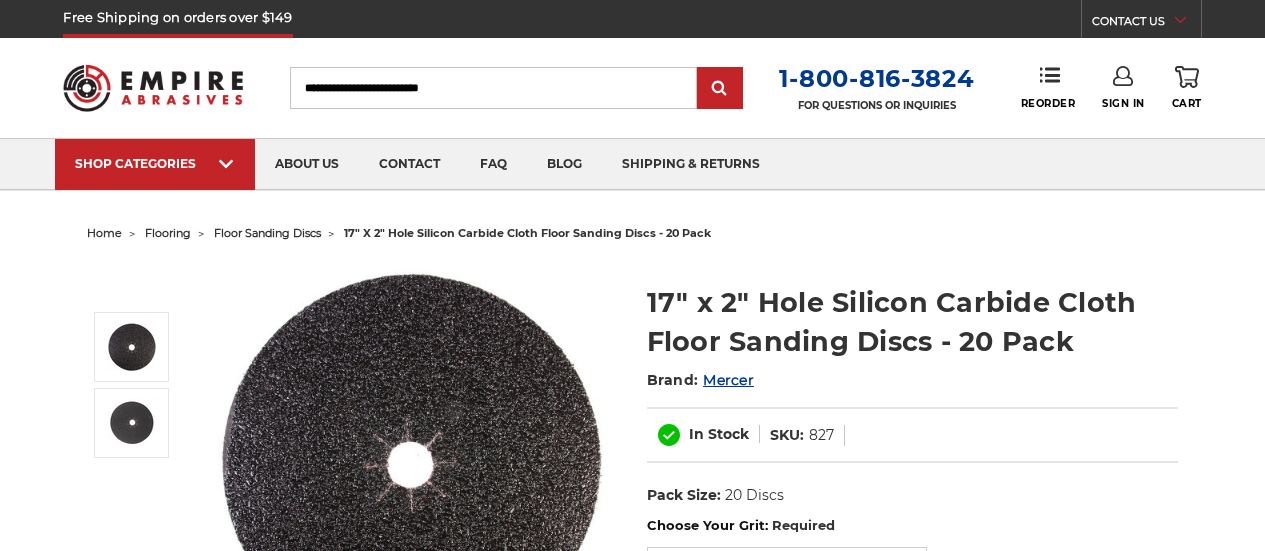 scroll, scrollTop: 0, scrollLeft: 0, axis: both 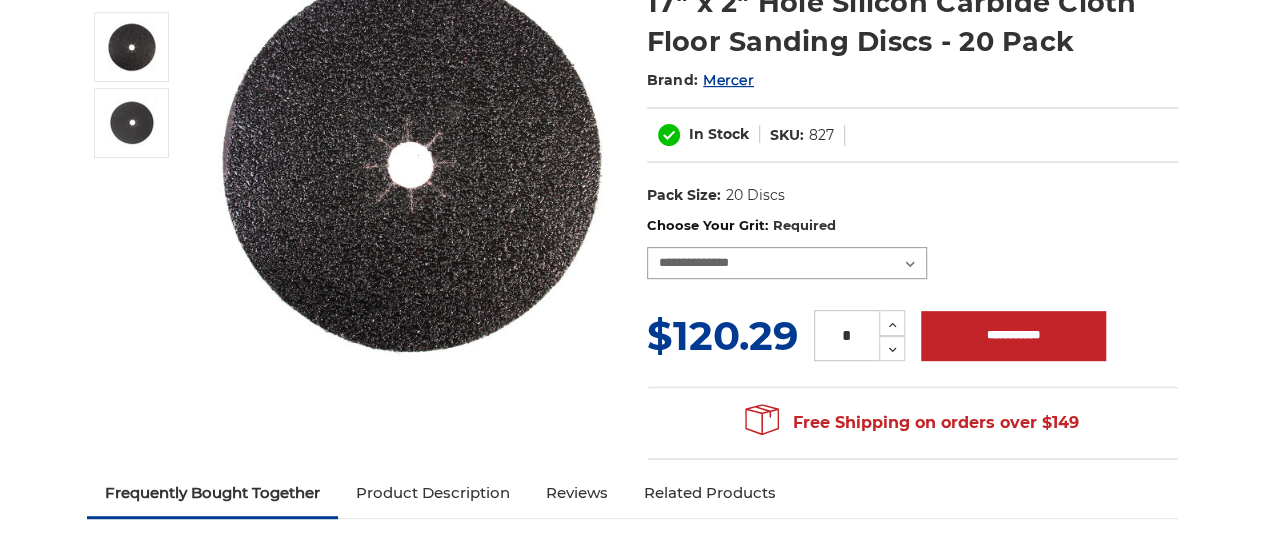 click on "**********" at bounding box center [787, 263] 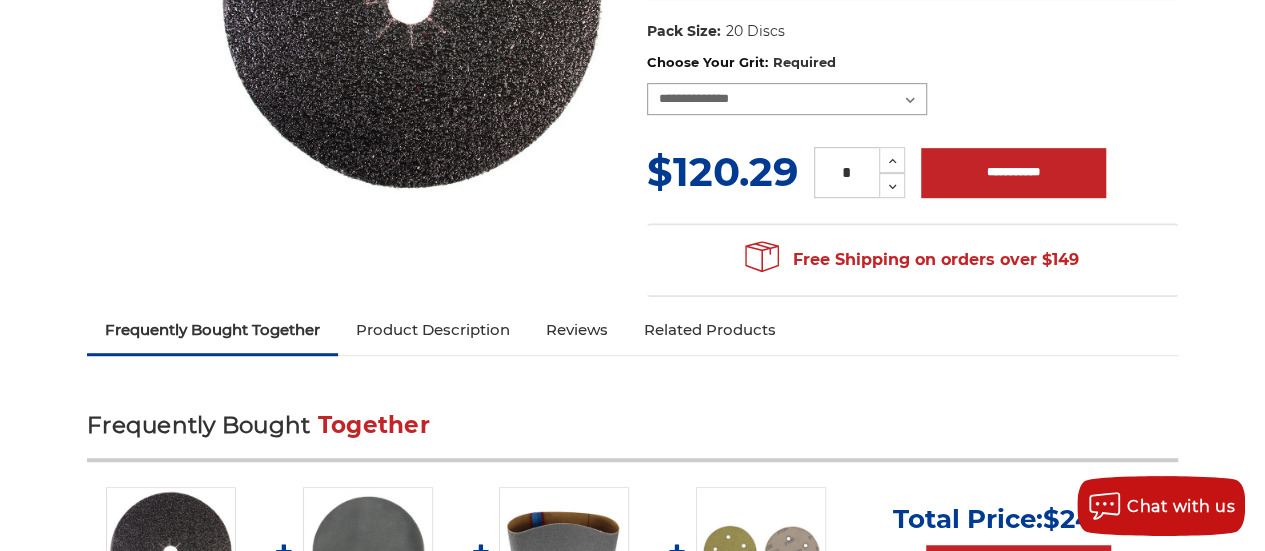 scroll, scrollTop: 300, scrollLeft: 0, axis: vertical 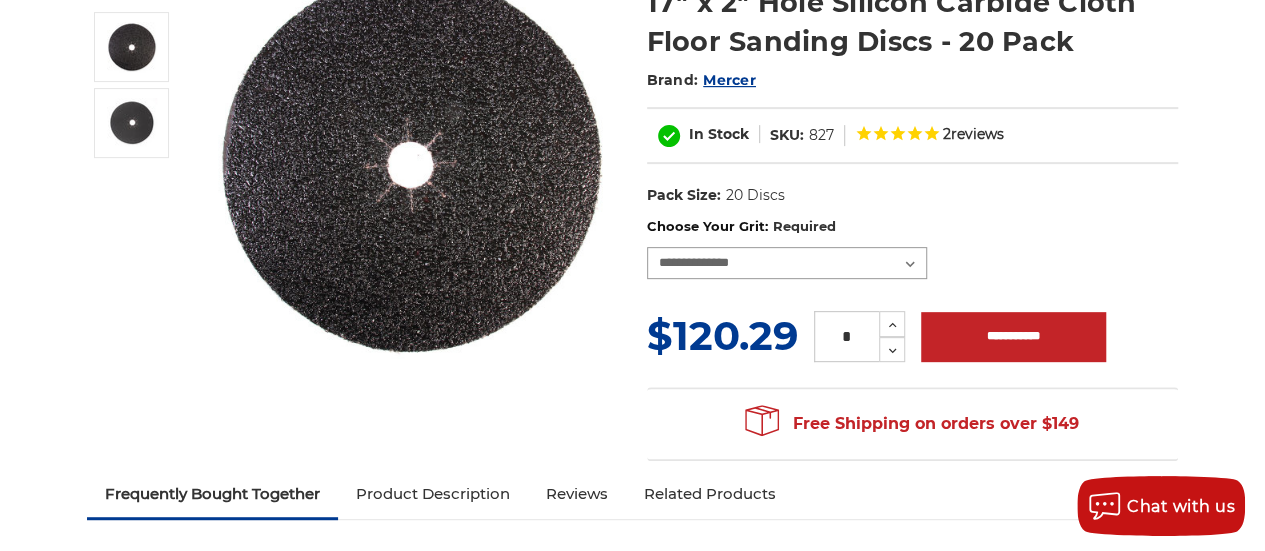 click on "**********" at bounding box center (787, 263) 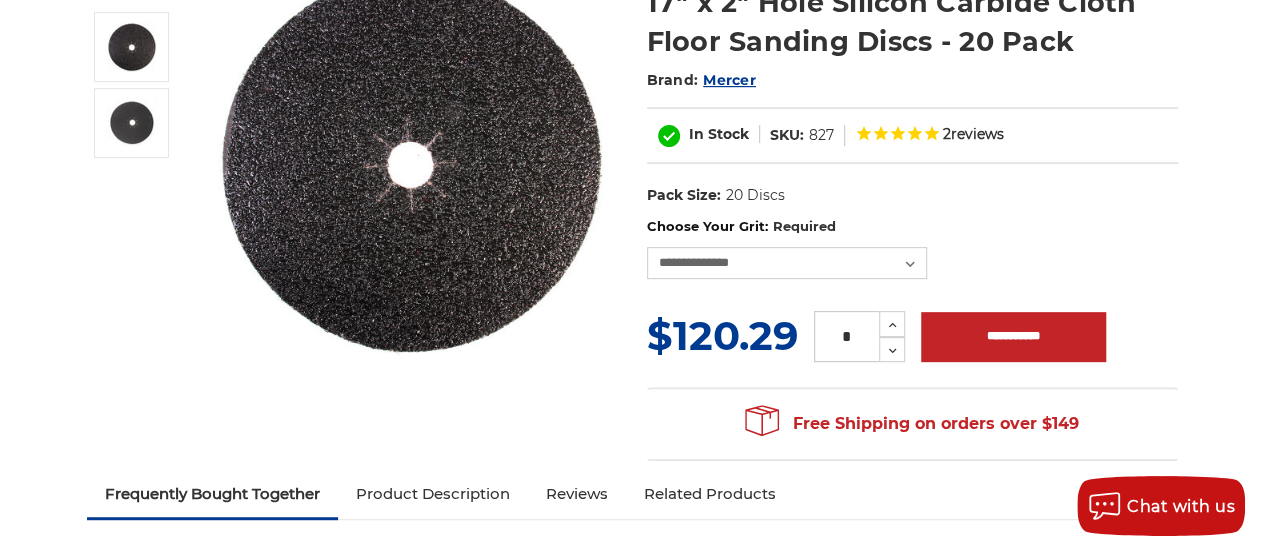 click on "UPC:
Pack Size:
20 Discs" at bounding box center [912, 196] 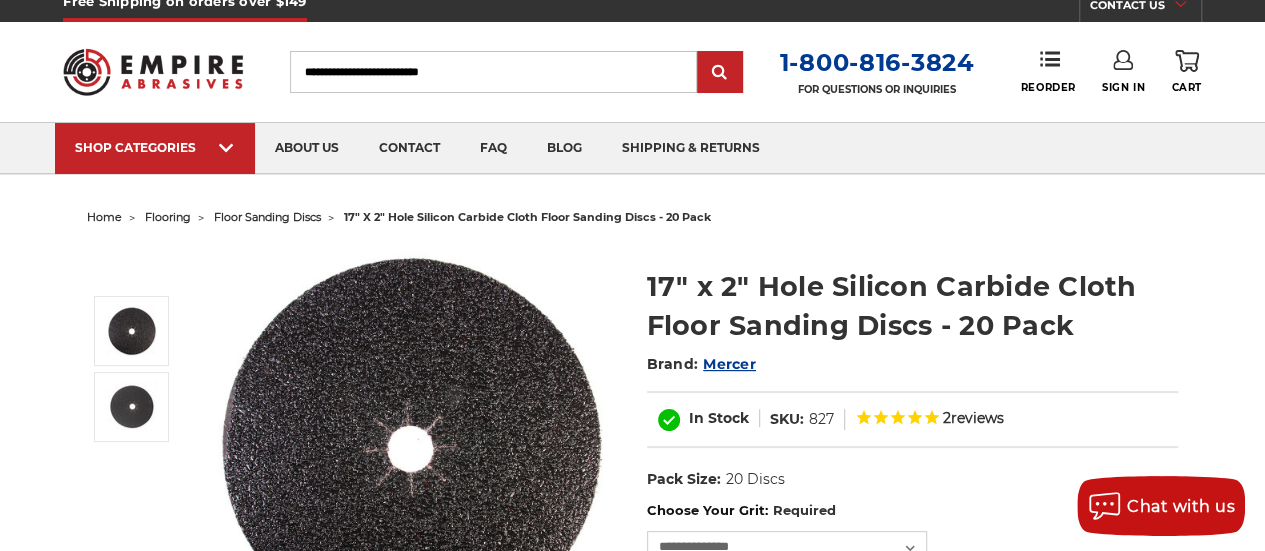 scroll, scrollTop: 0, scrollLeft: 0, axis: both 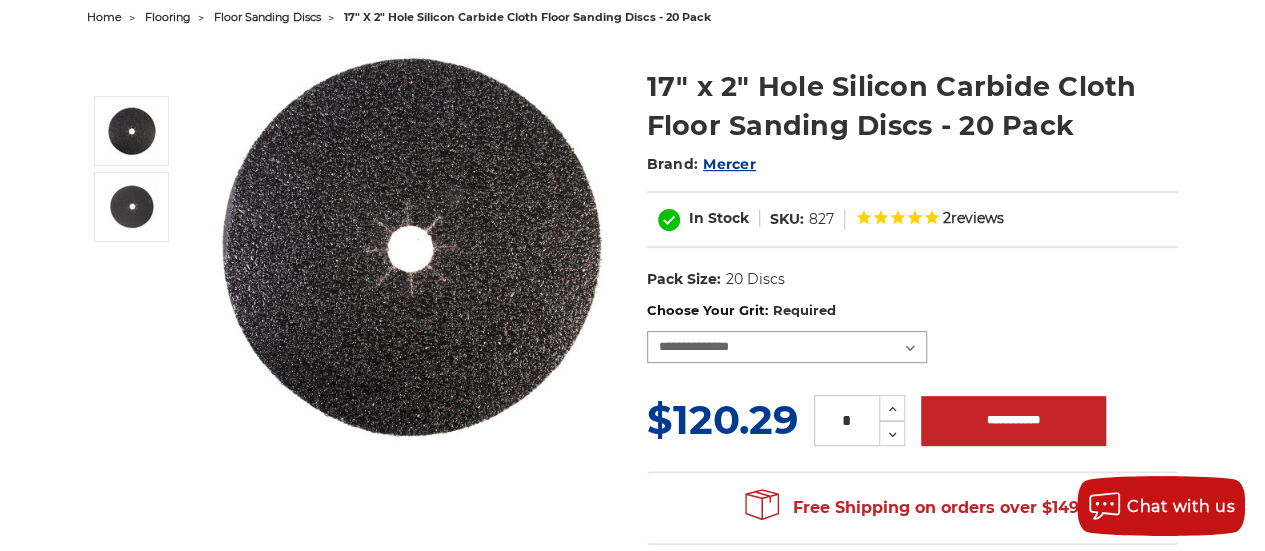 click on "**********" at bounding box center [787, 347] 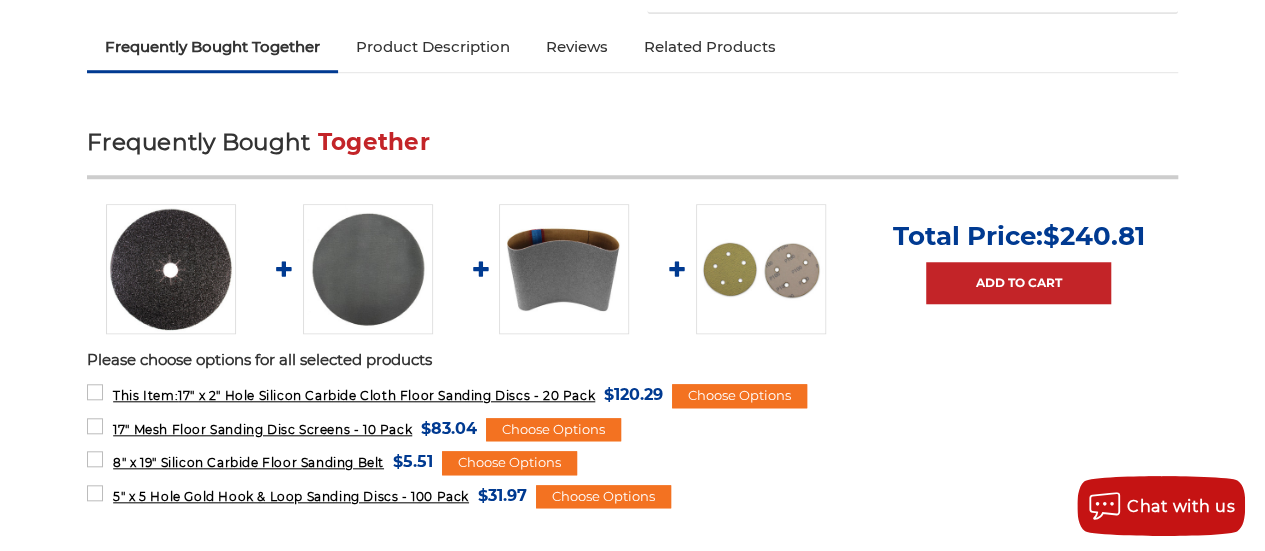 scroll, scrollTop: 316, scrollLeft: 0, axis: vertical 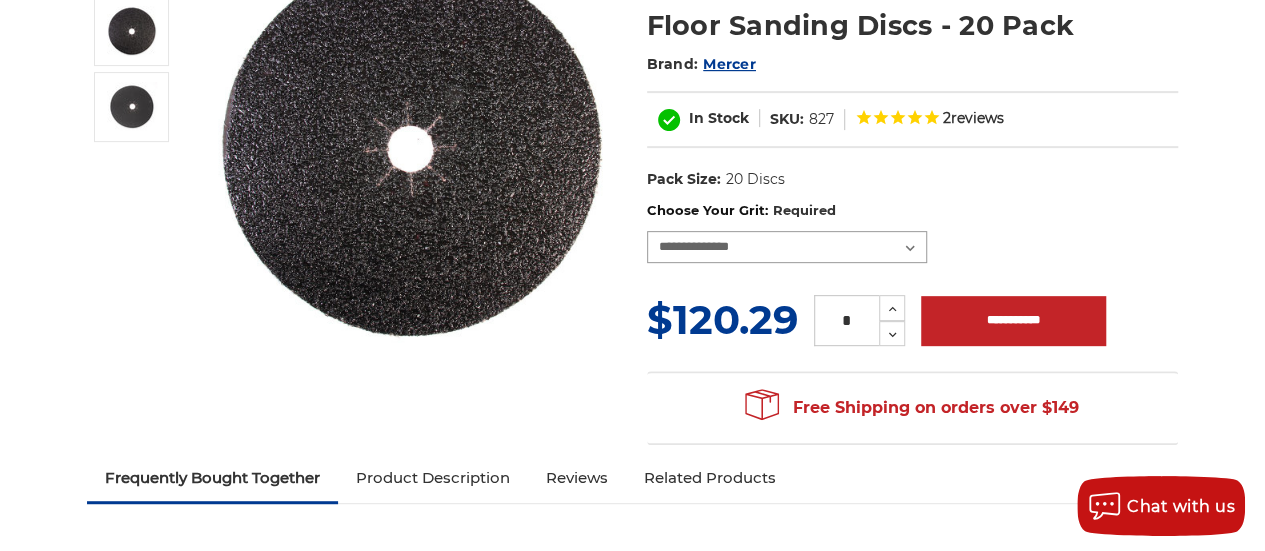 click on "**********" at bounding box center [787, 247] 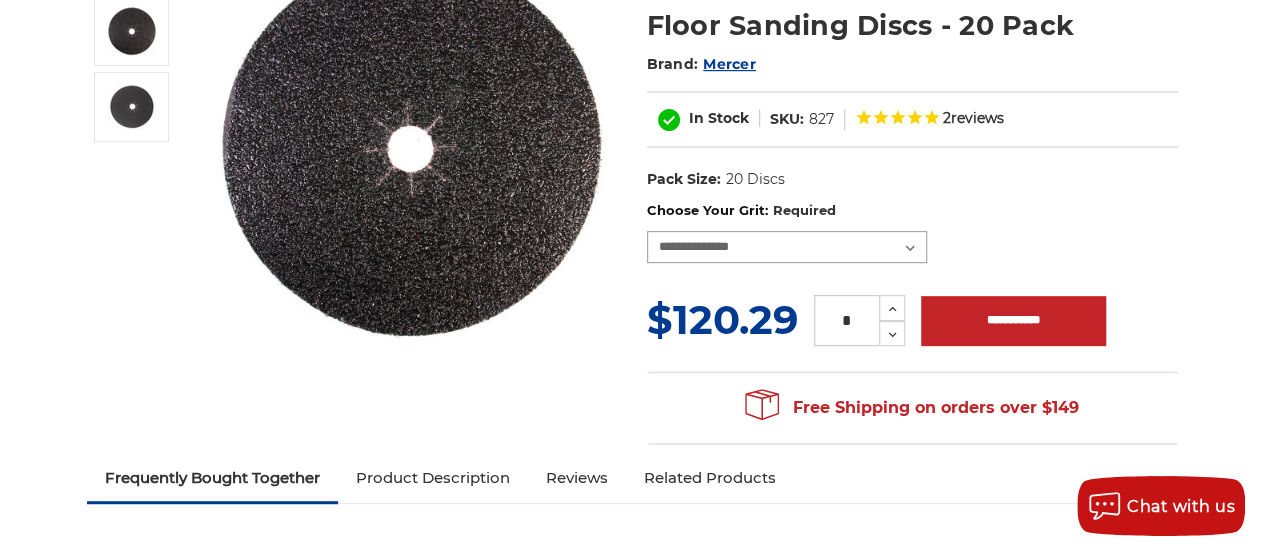 select on "****" 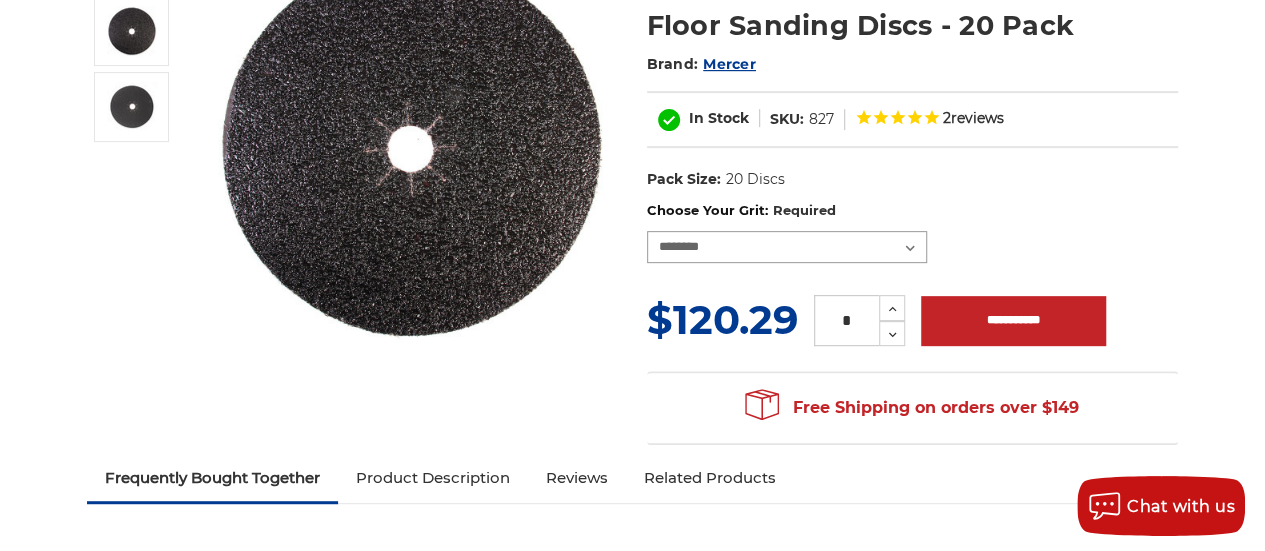click on "**********" at bounding box center (787, 247) 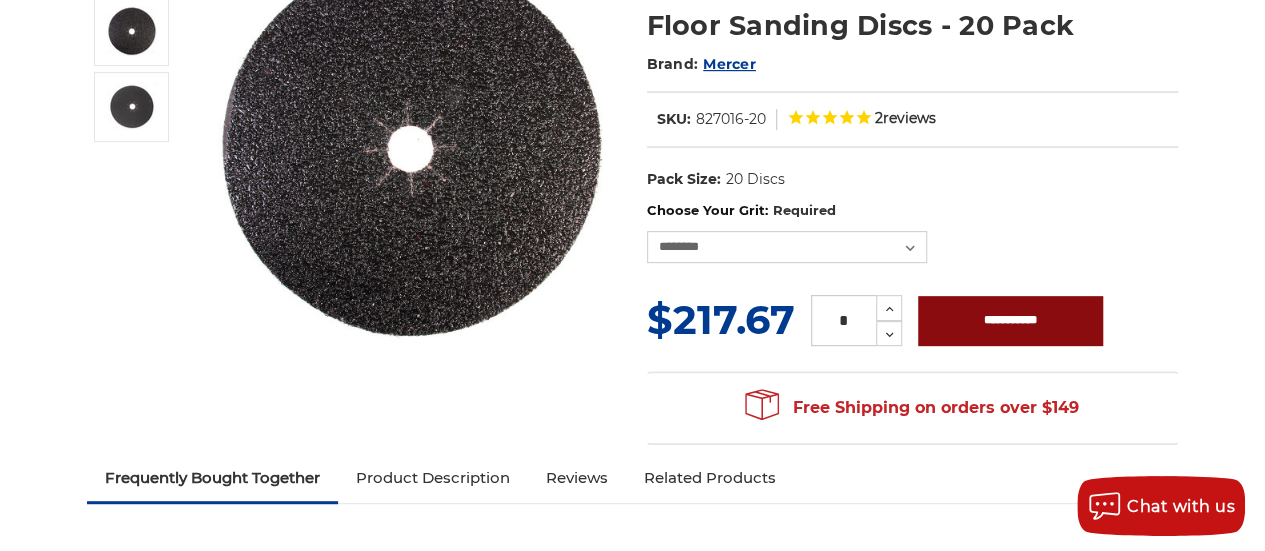 click on "**********" at bounding box center (1010, 321) 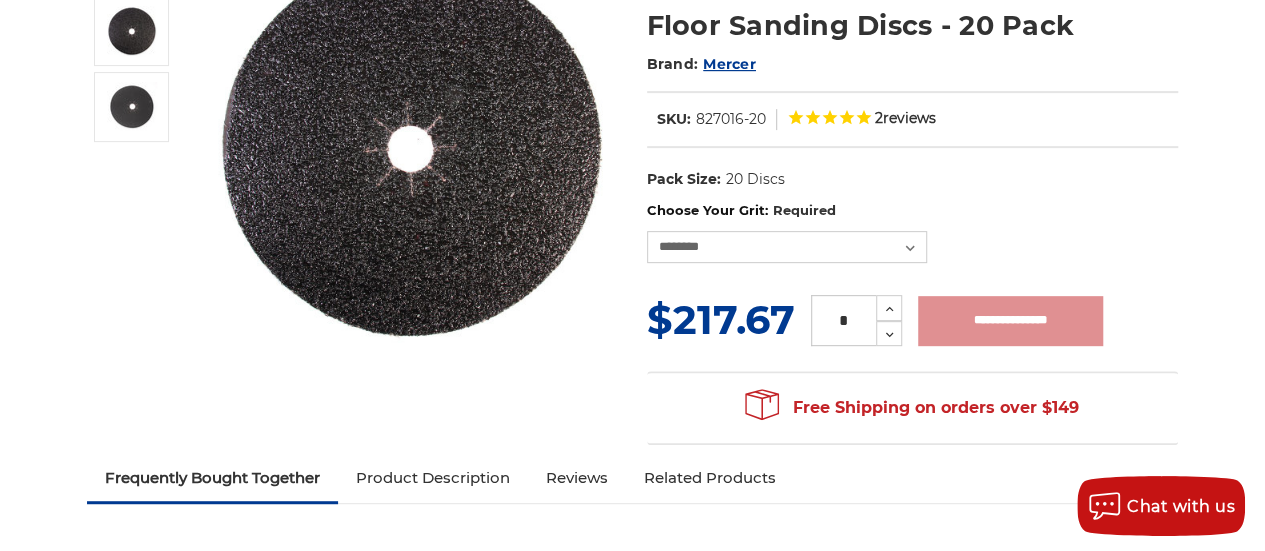 type on "**********" 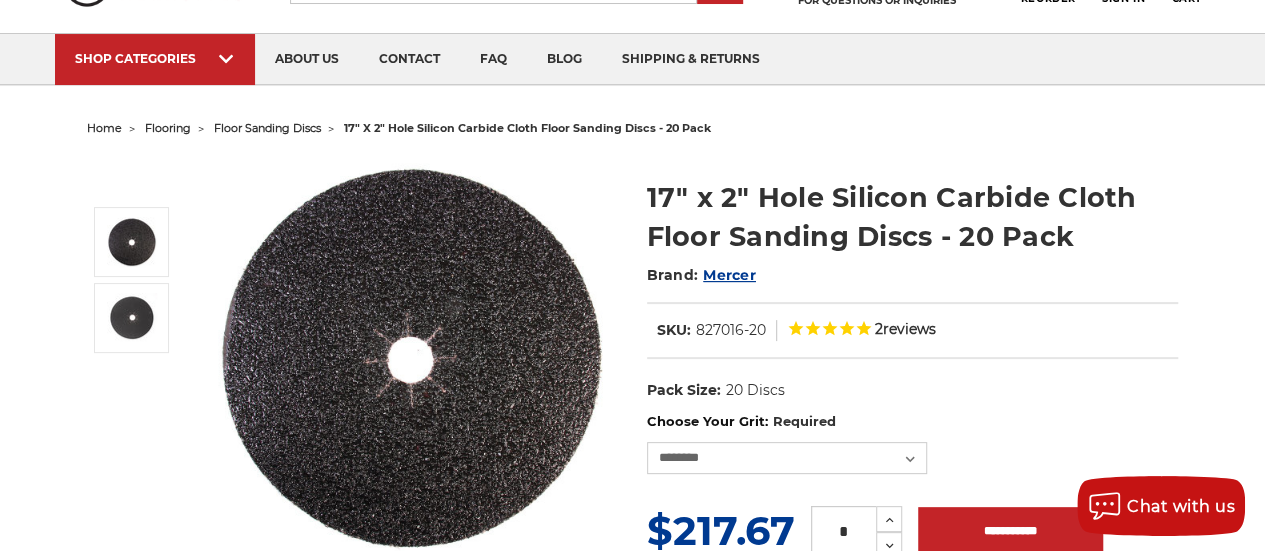 scroll, scrollTop: 0, scrollLeft: 0, axis: both 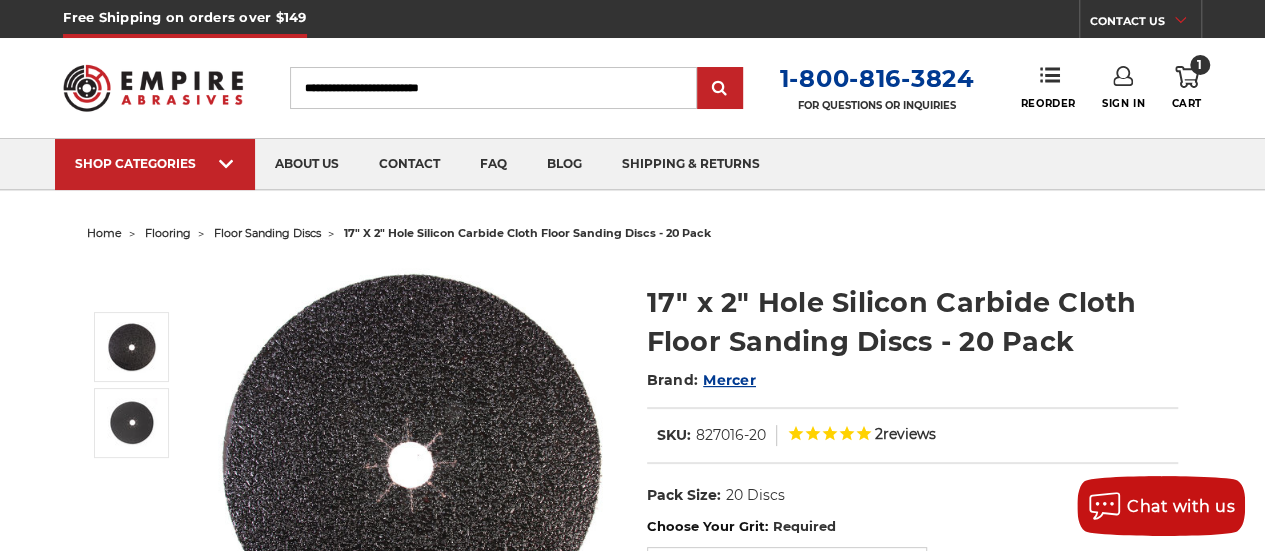 click 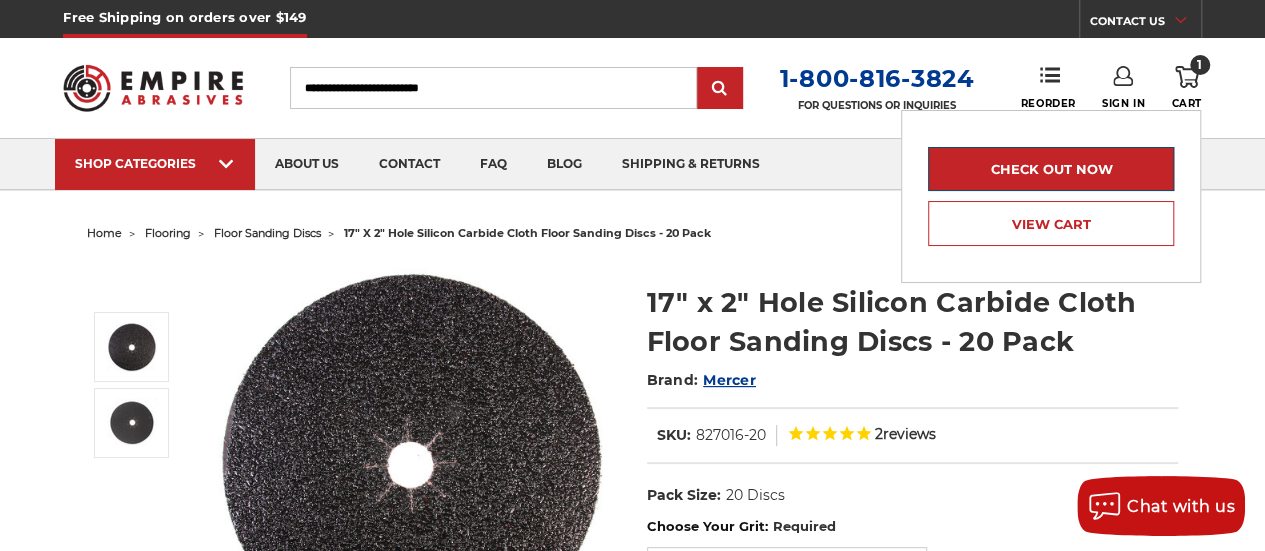 click on "Check out now" at bounding box center (1051, 169) 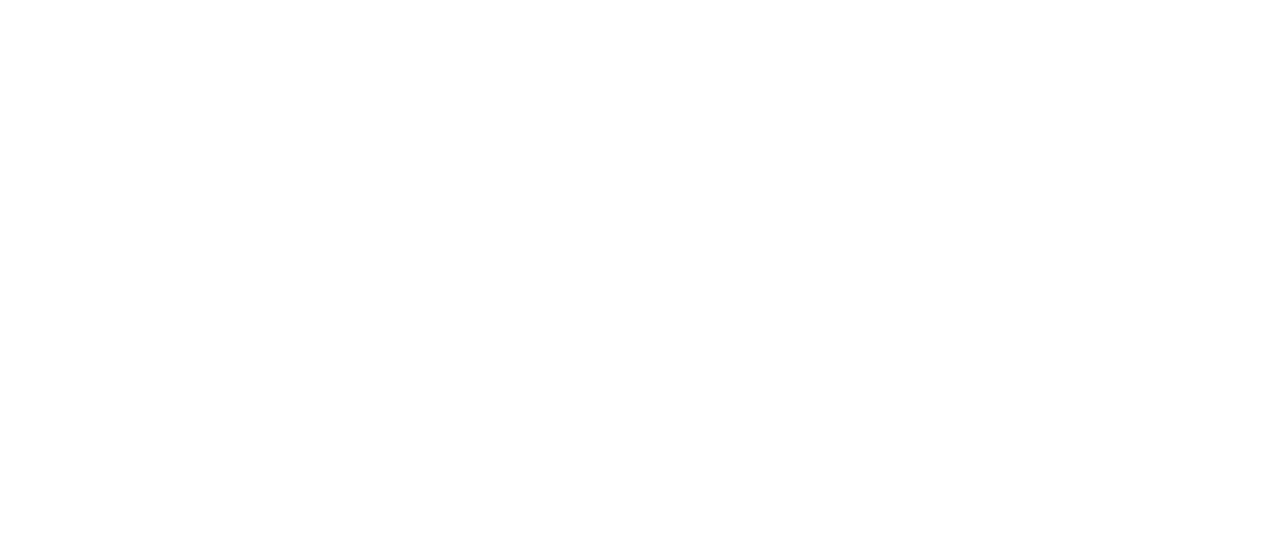 scroll, scrollTop: 0, scrollLeft: 0, axis: both 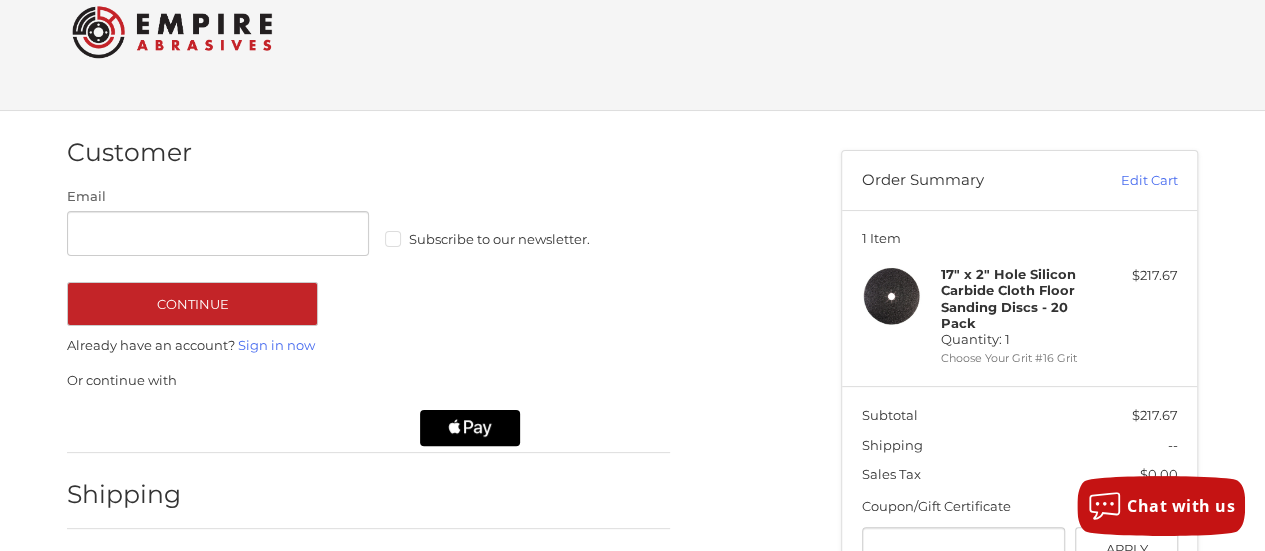 click on "Subscribe to our newsletter." at bounding box center [536, 239] 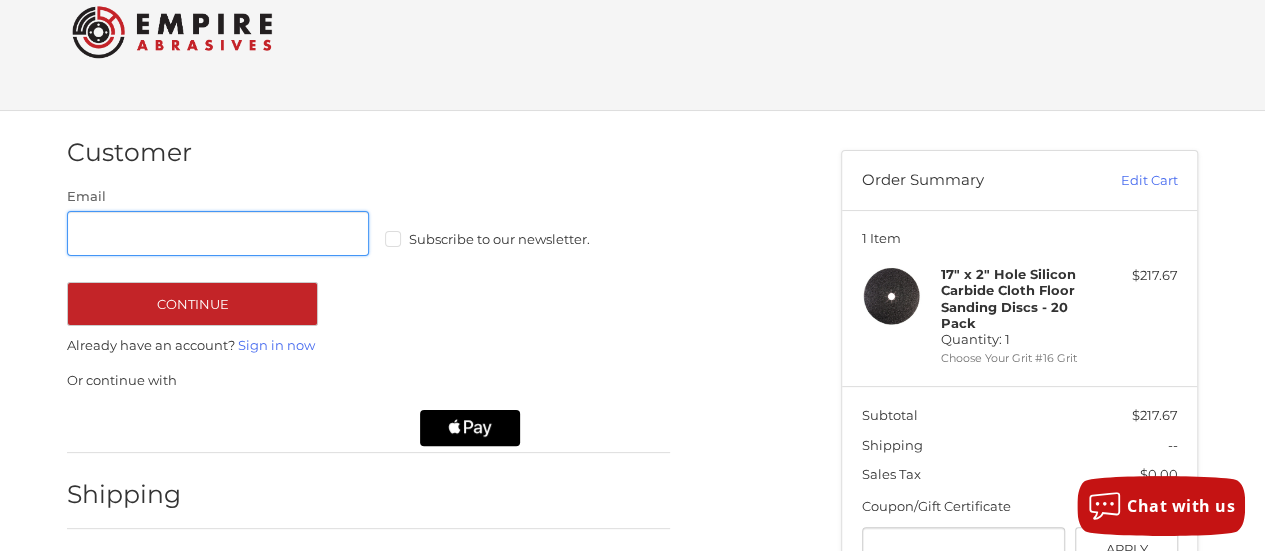 click on "Email" at bounding box center (218, 233) 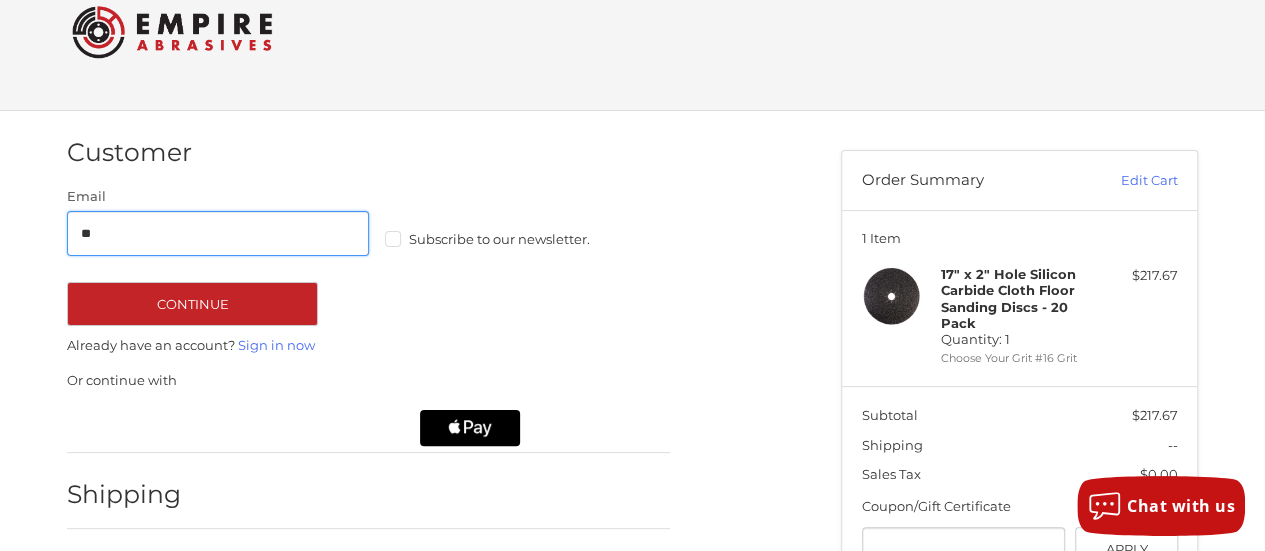 type on "*" 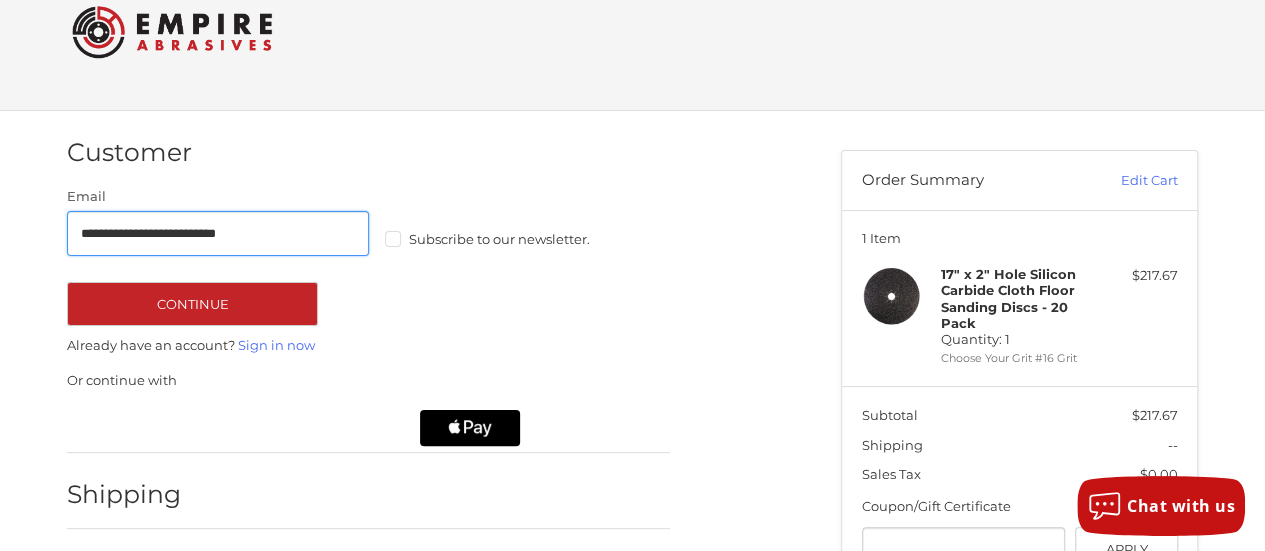 type on "**********" 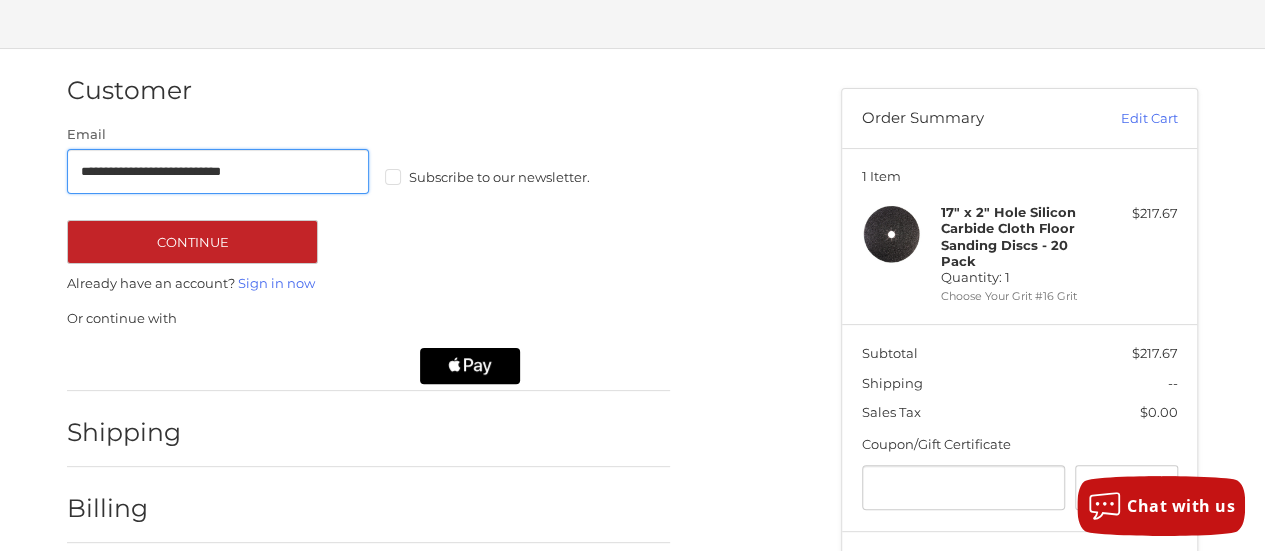 scroll, scrollTop: 0, scrollLeft: 0, axis: both 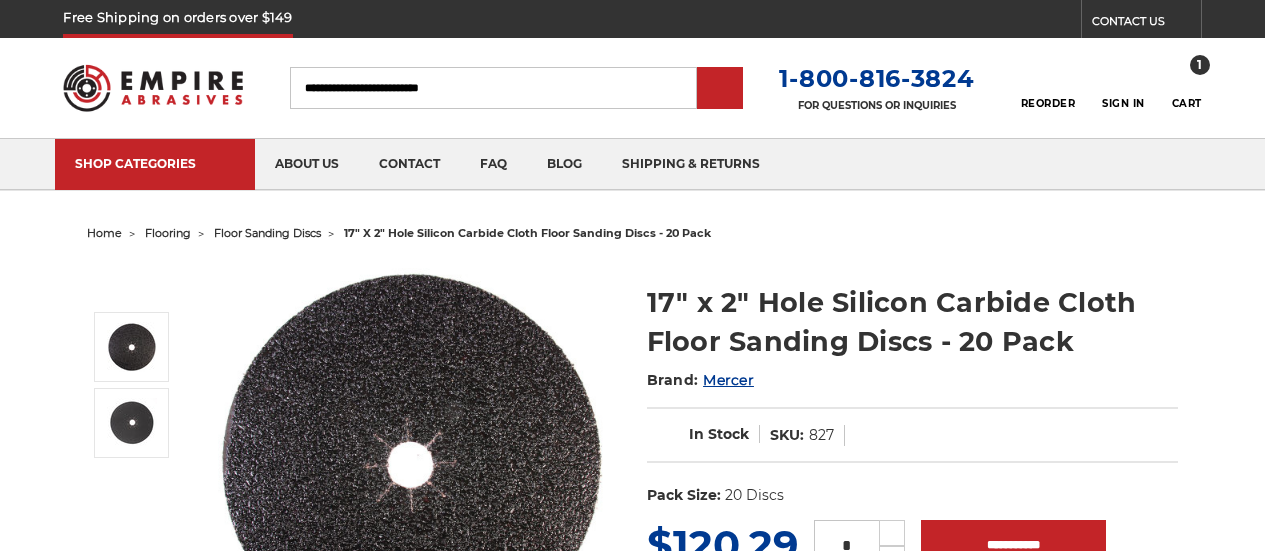 select on "****" 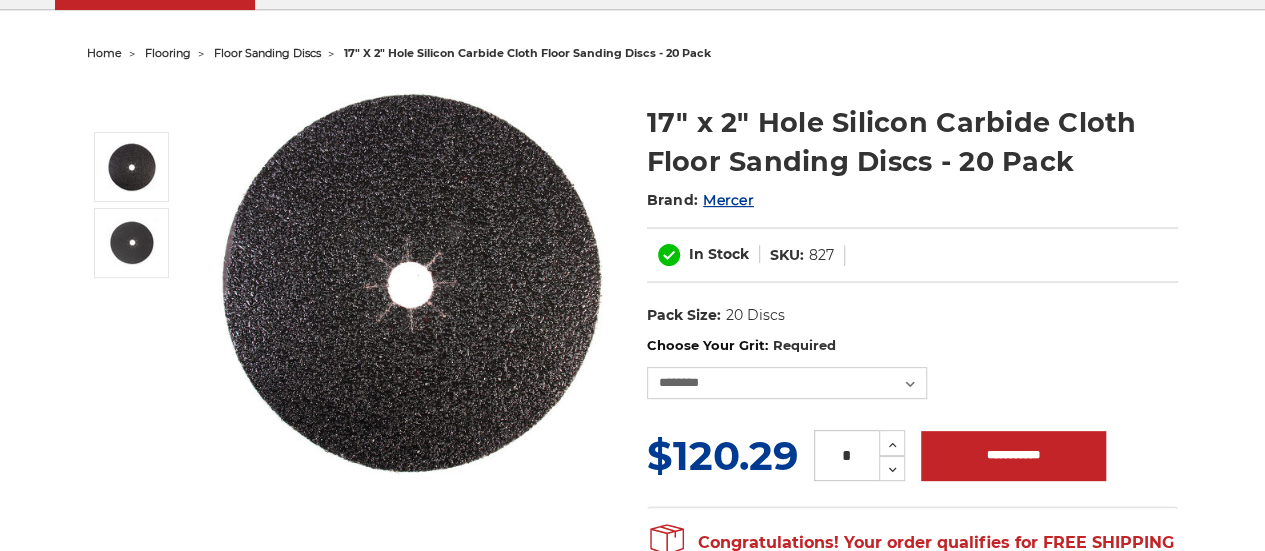 scroll, scrollTop: 200, scrollLeft: 0, axis: vertical 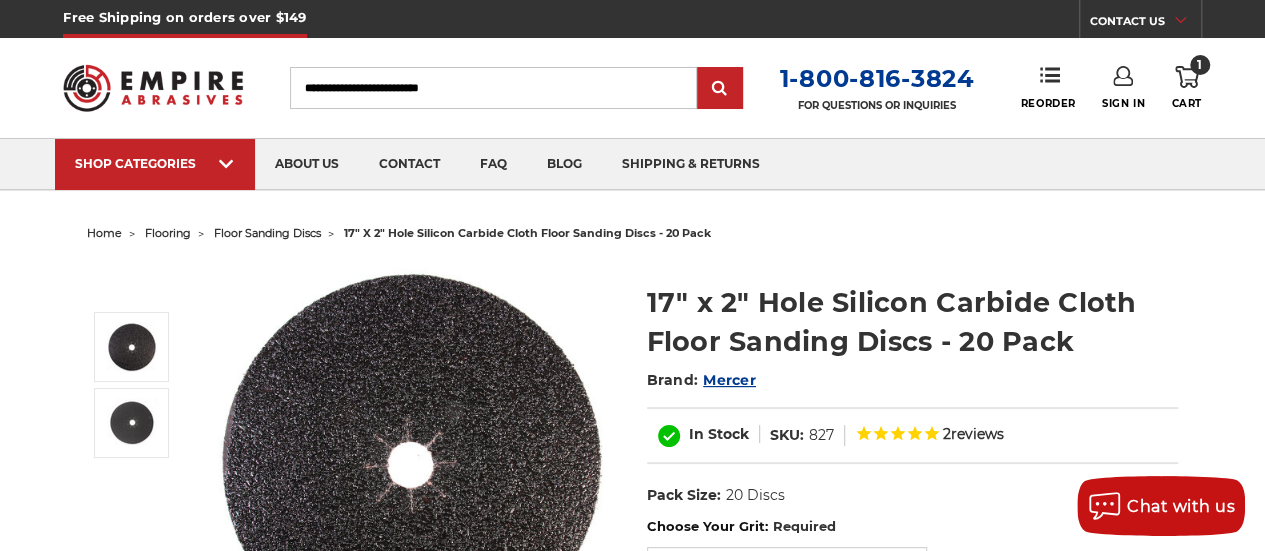 click on "1" at bounding box center (1200, 65) 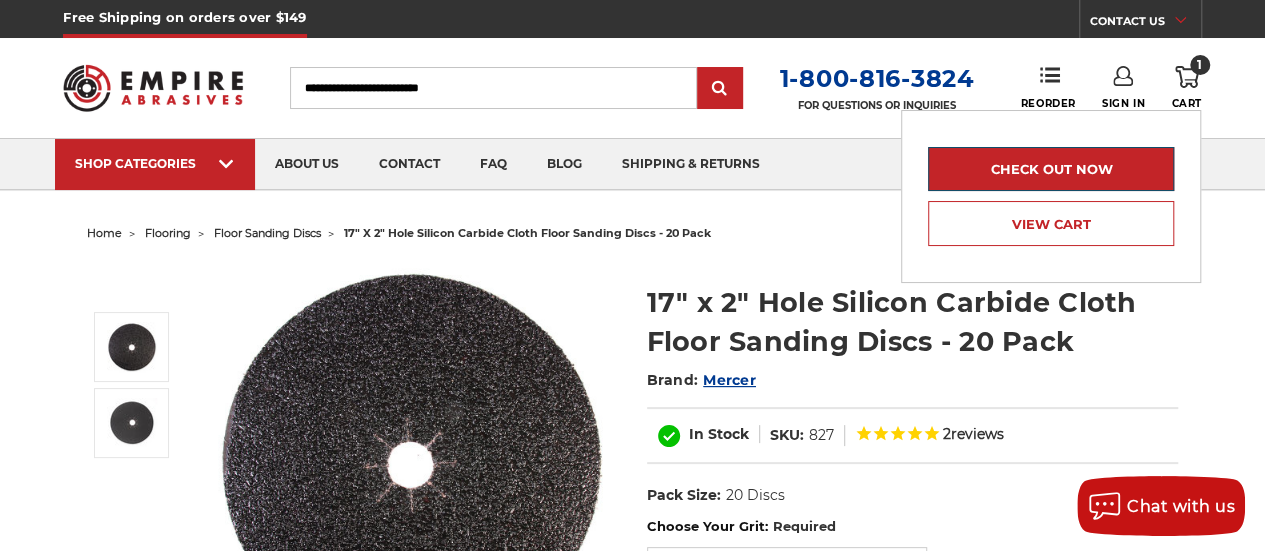 click on "Check out now" at bounding box center [1051, 169] 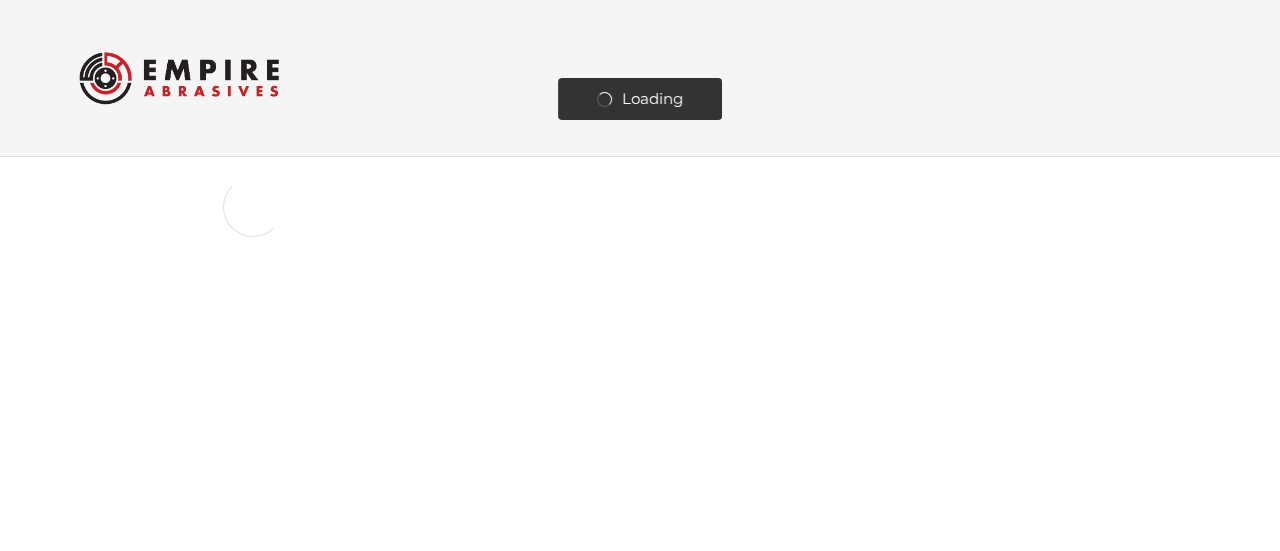 scroll, scrollTop: 0, scrollLeft: 0, axis: both 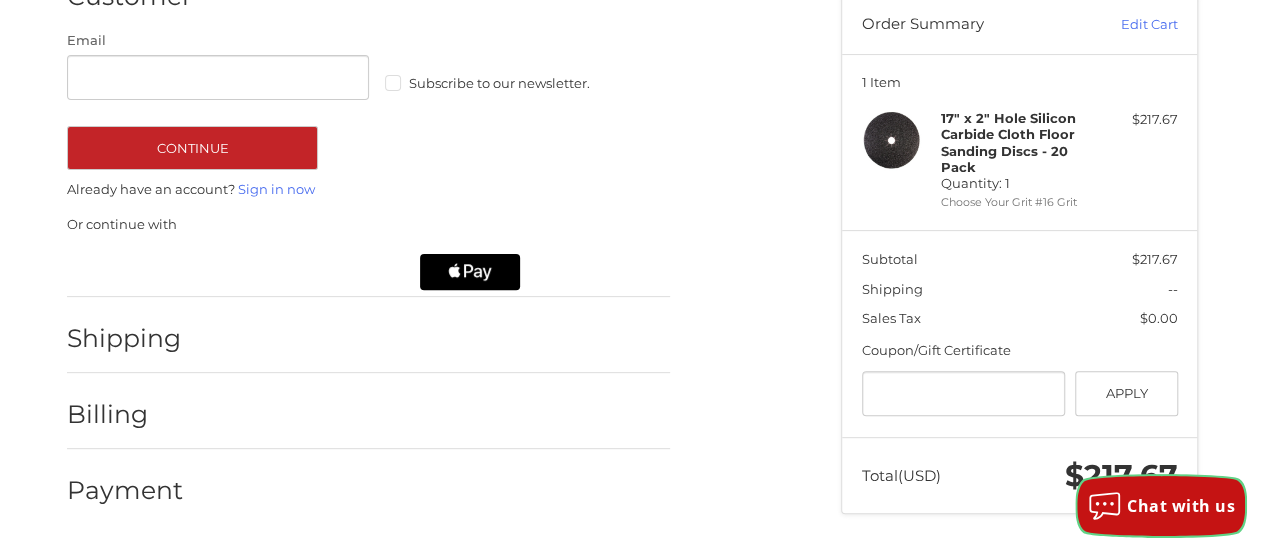 click on "Chat with us" at bounding box center (1181, 506) 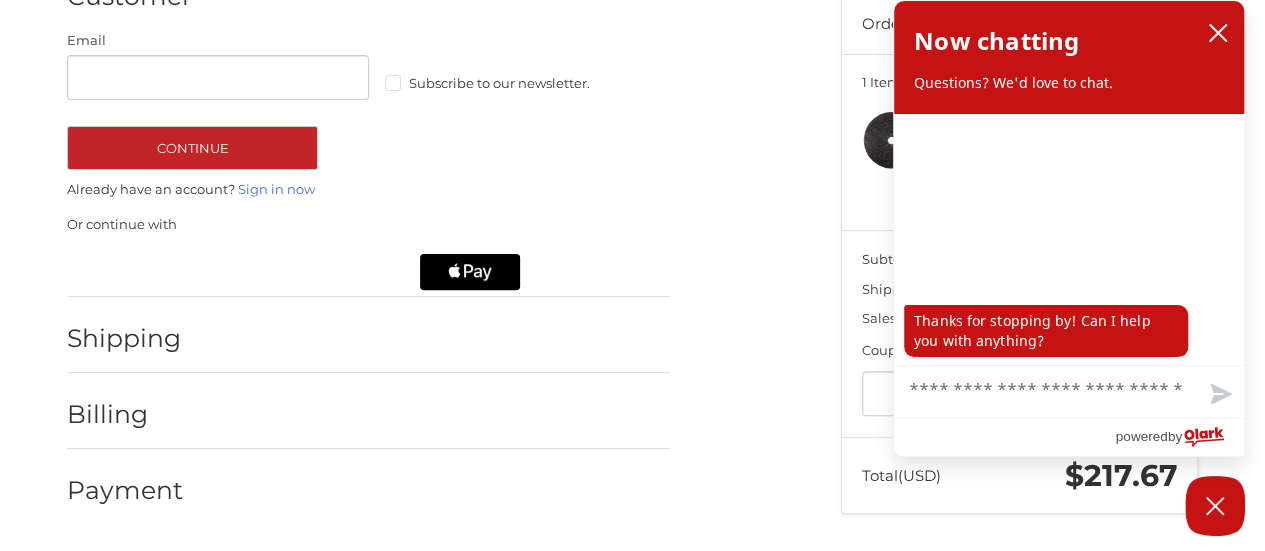 click on "Chat with us" at bounding box center (1069, 392) 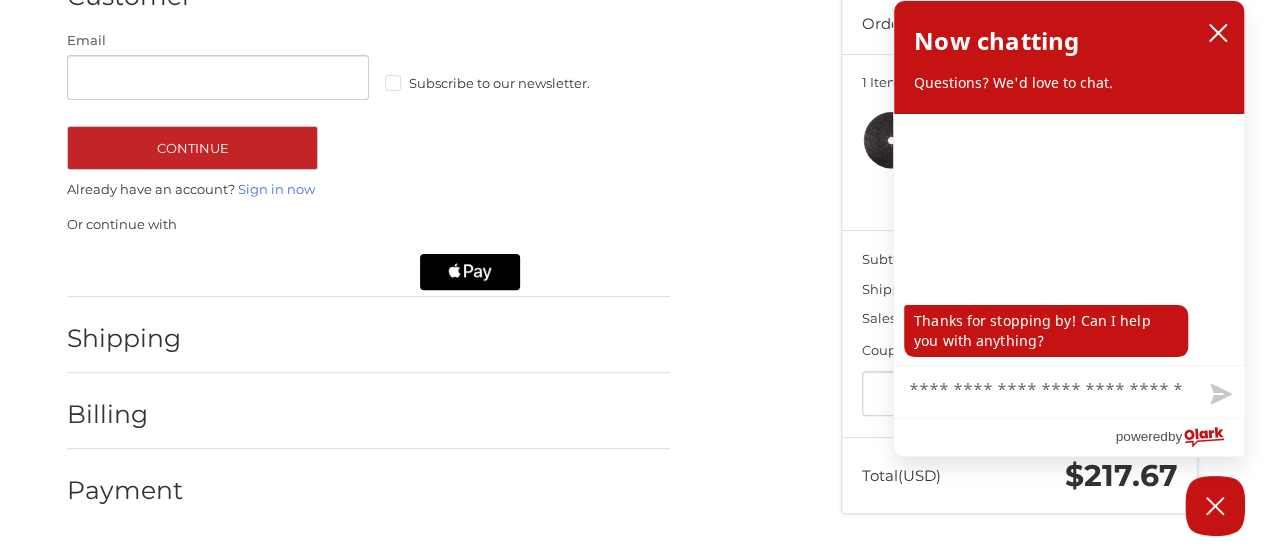 type on "*" 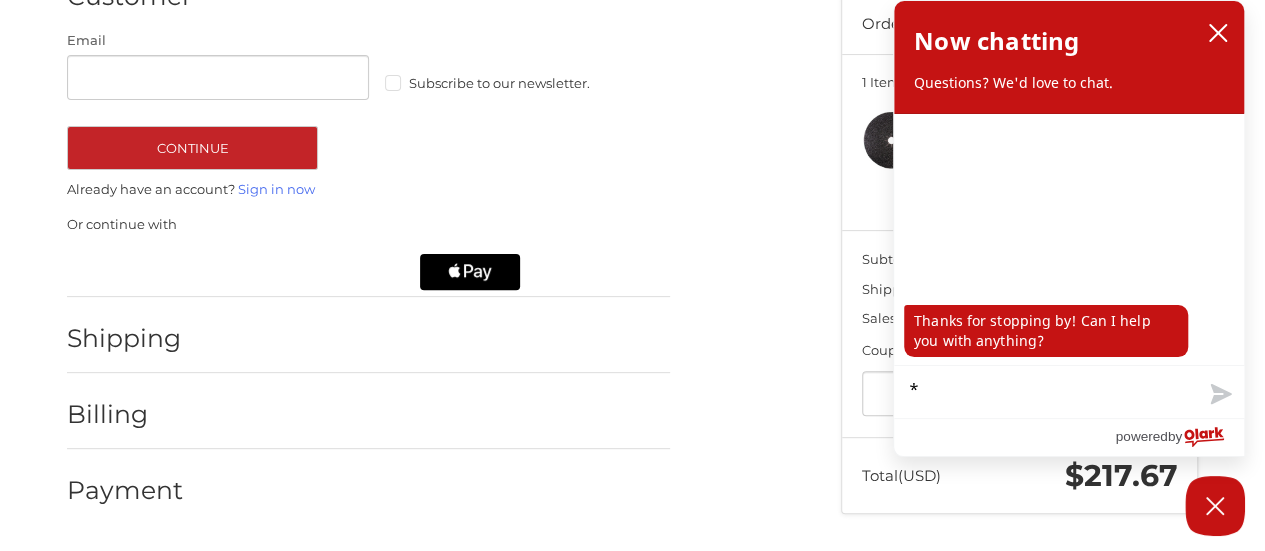 type on "**" 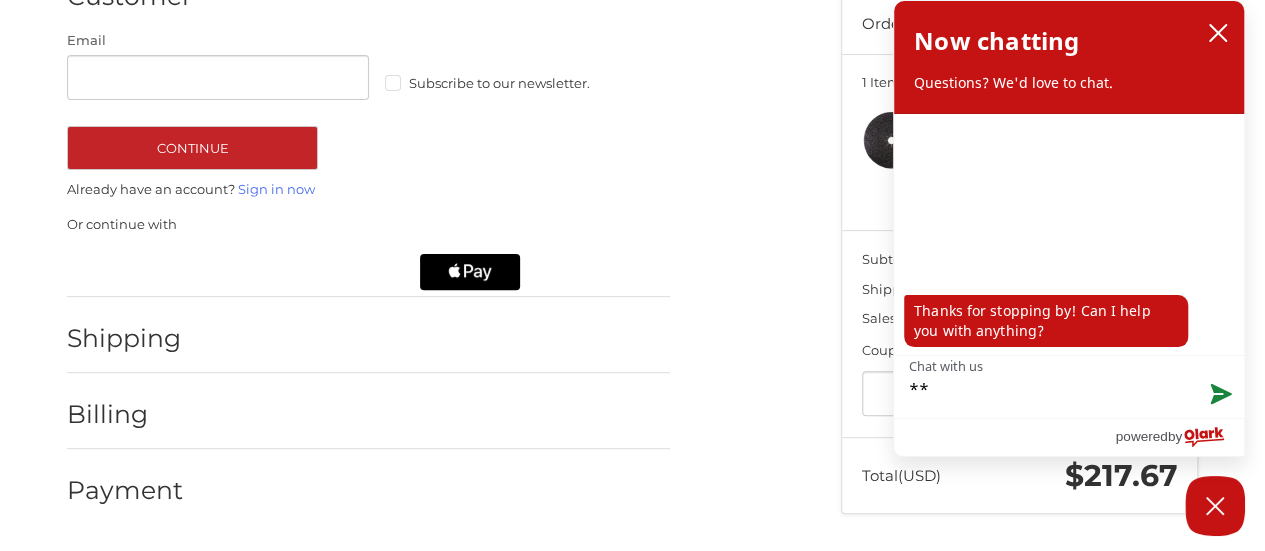 type on "***" 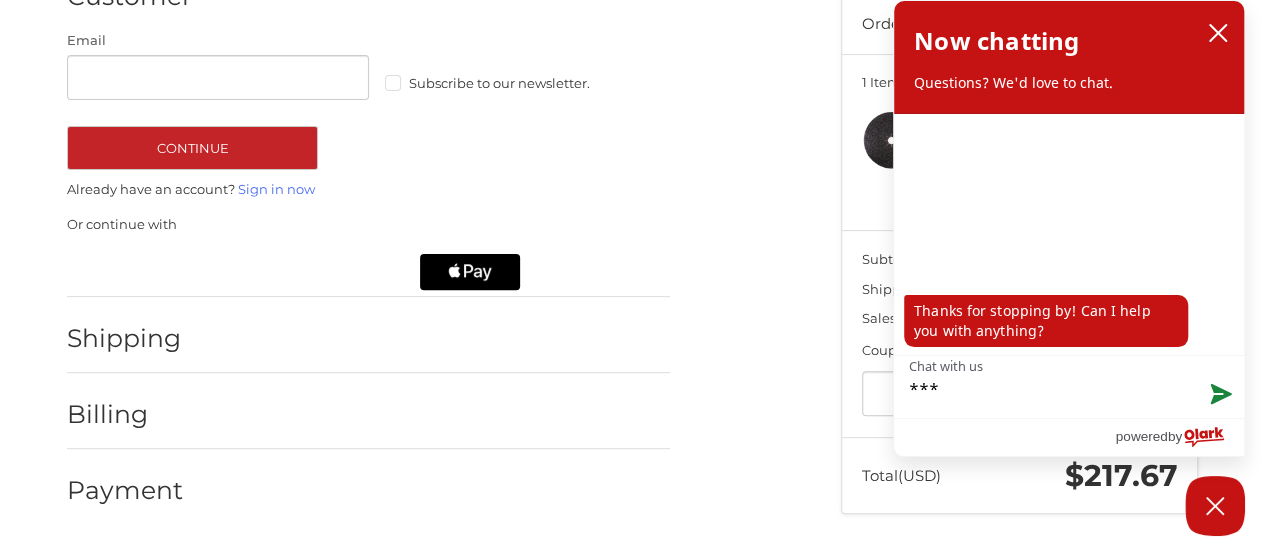 type on "***" 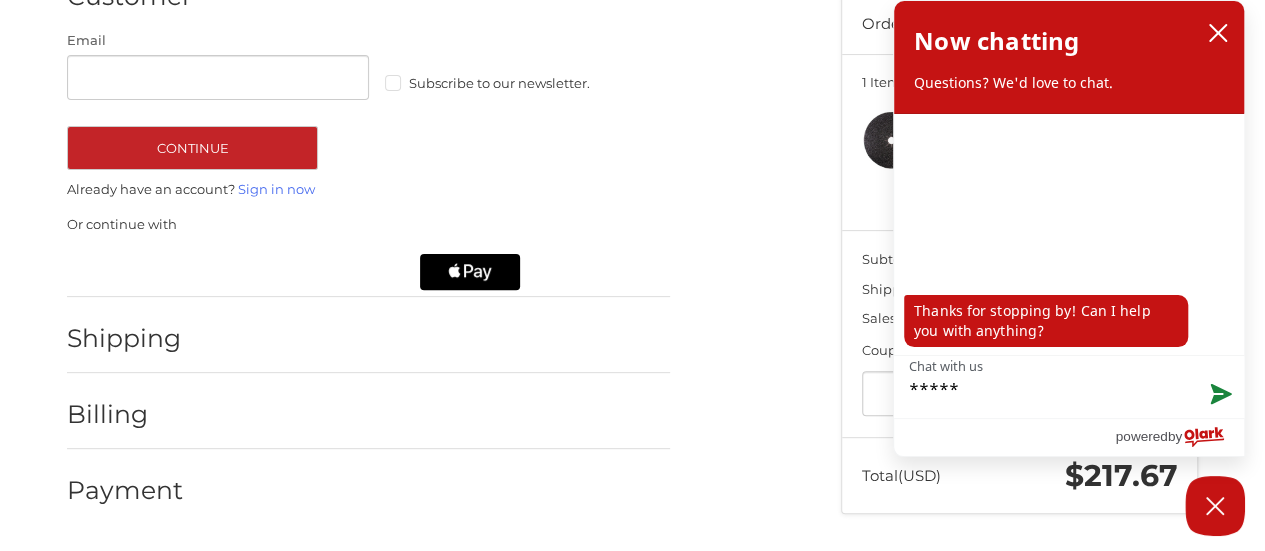 type on "******" 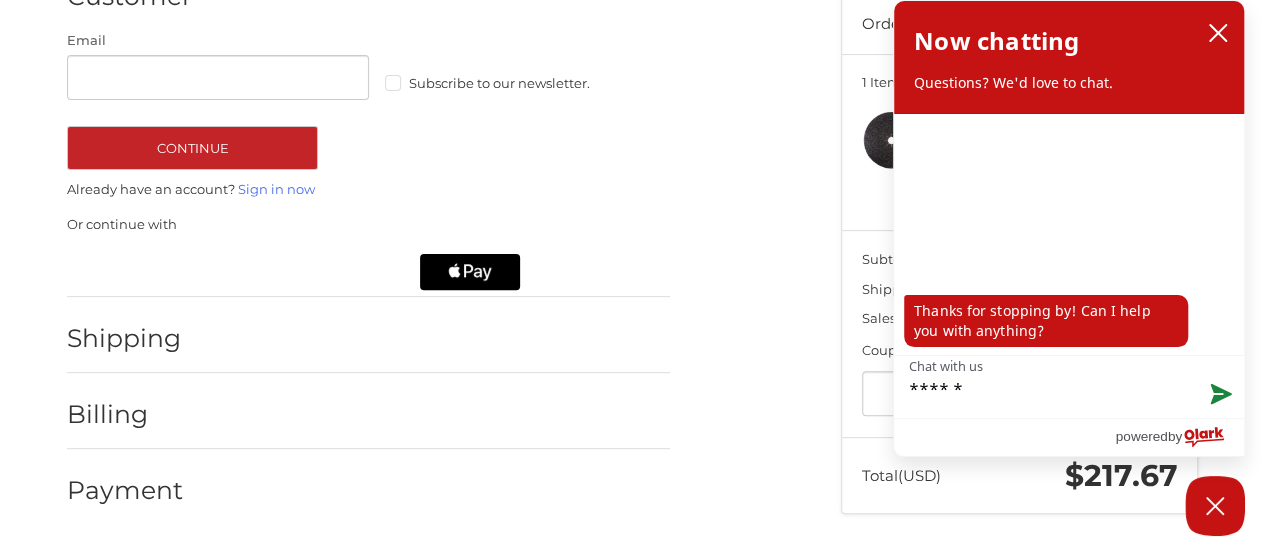 type on "*******" 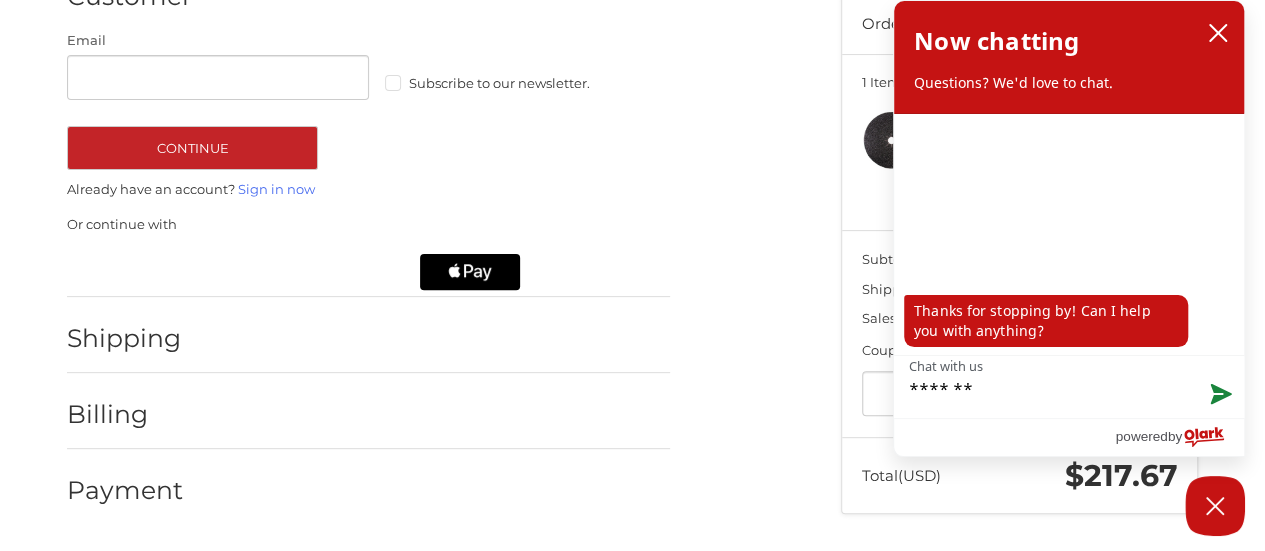 type on "********" 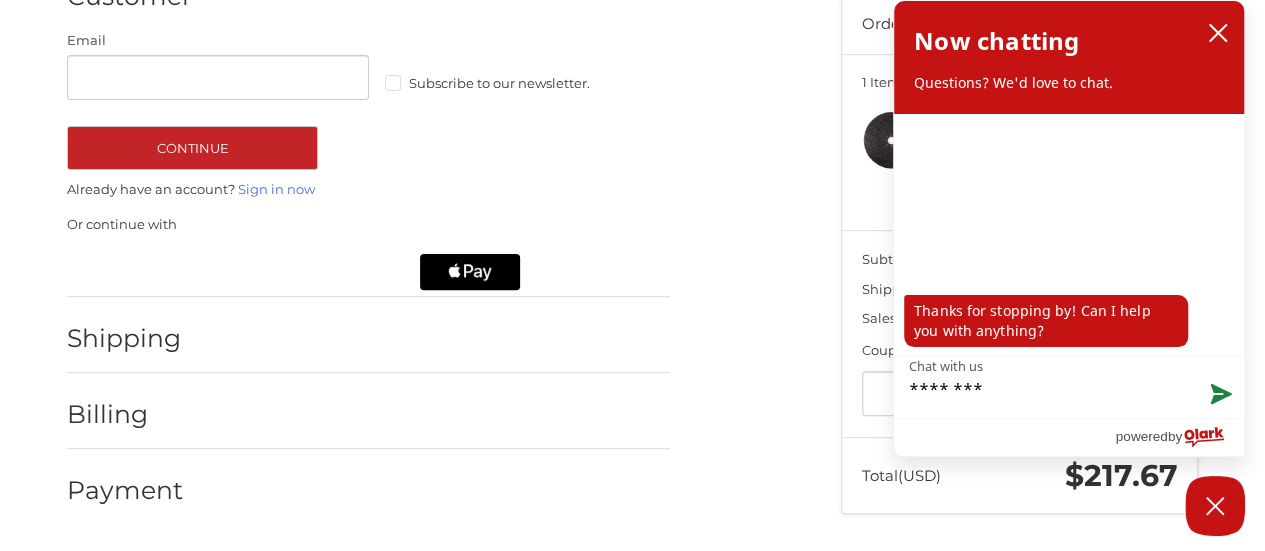 type on "********" 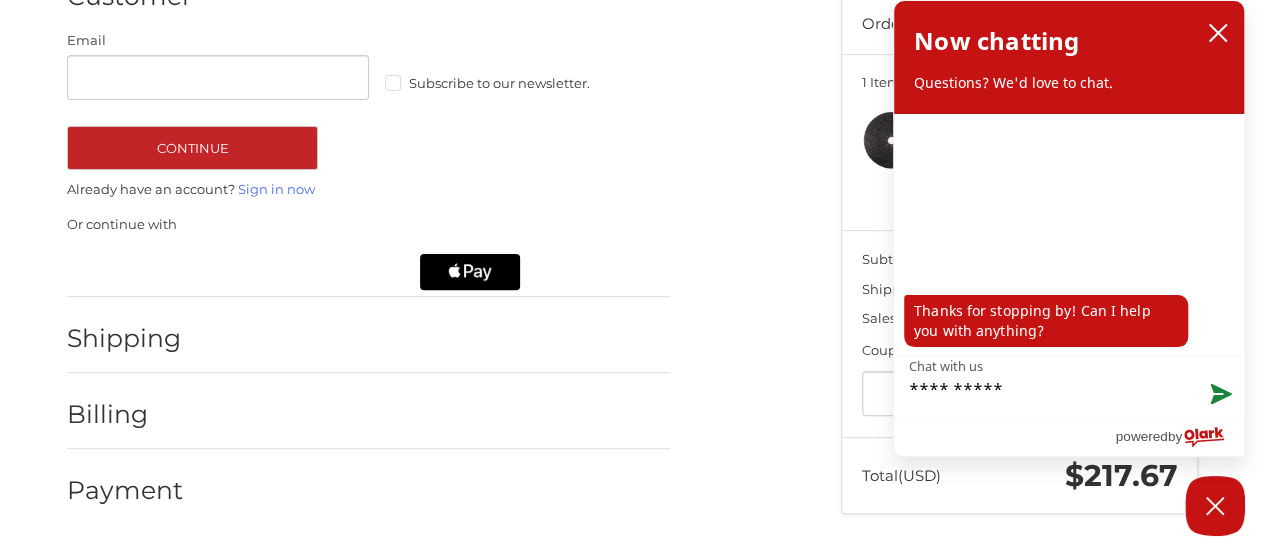 type on "**********" 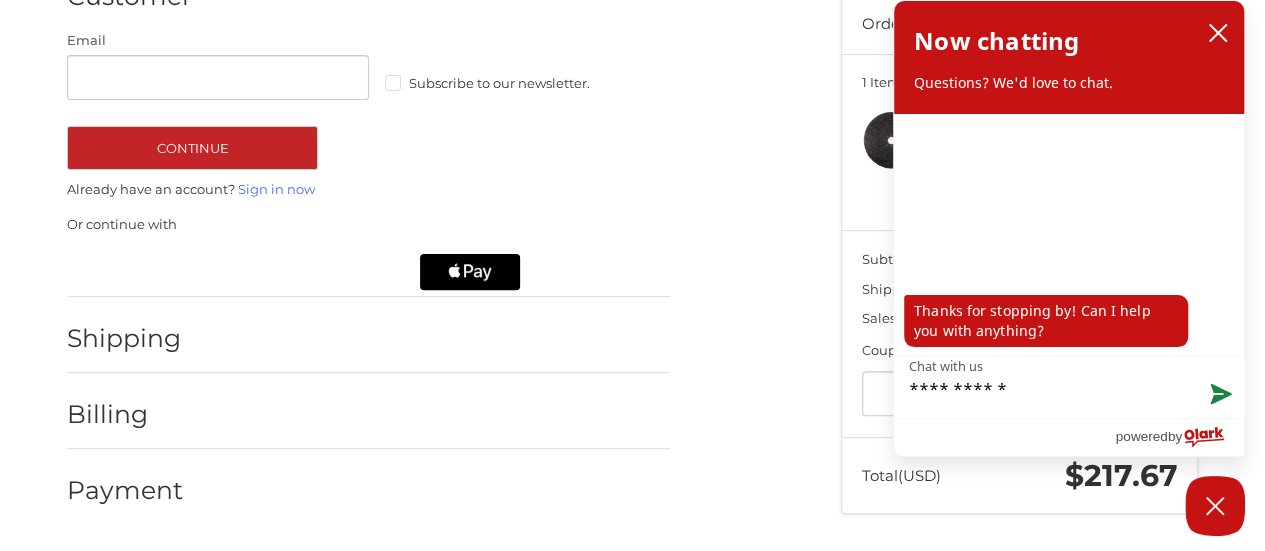 type on "**********" 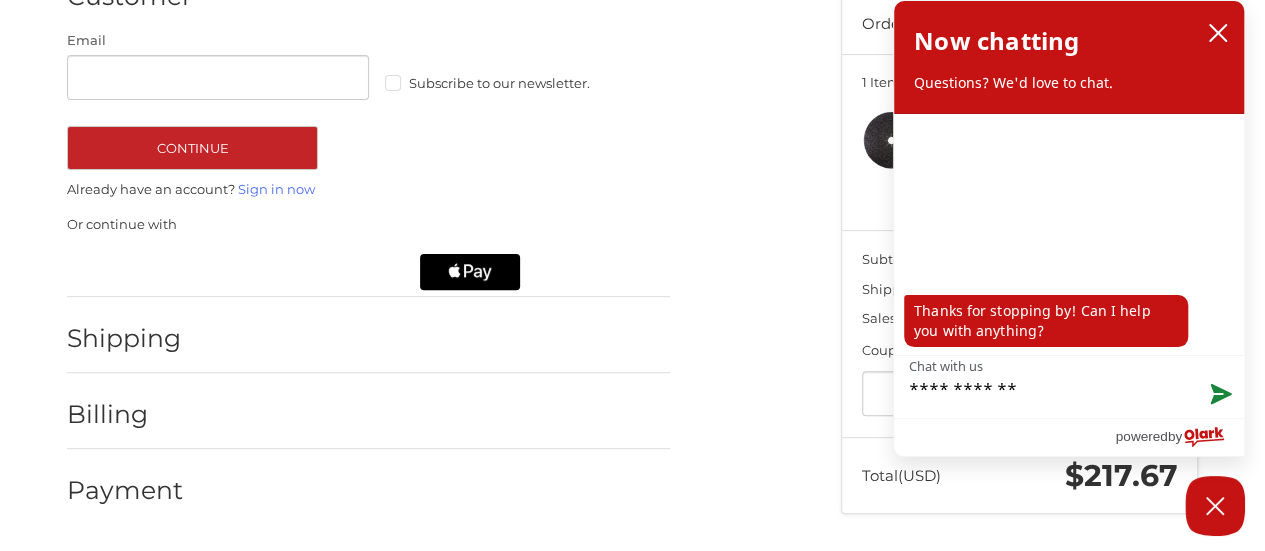 type on "**********" 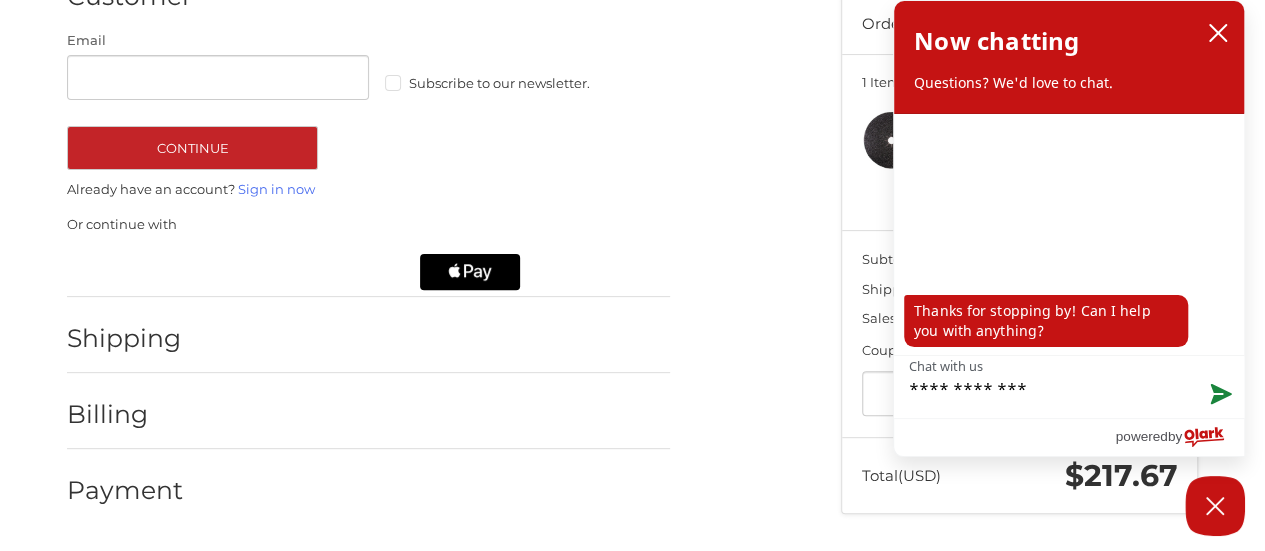 type on "**********" 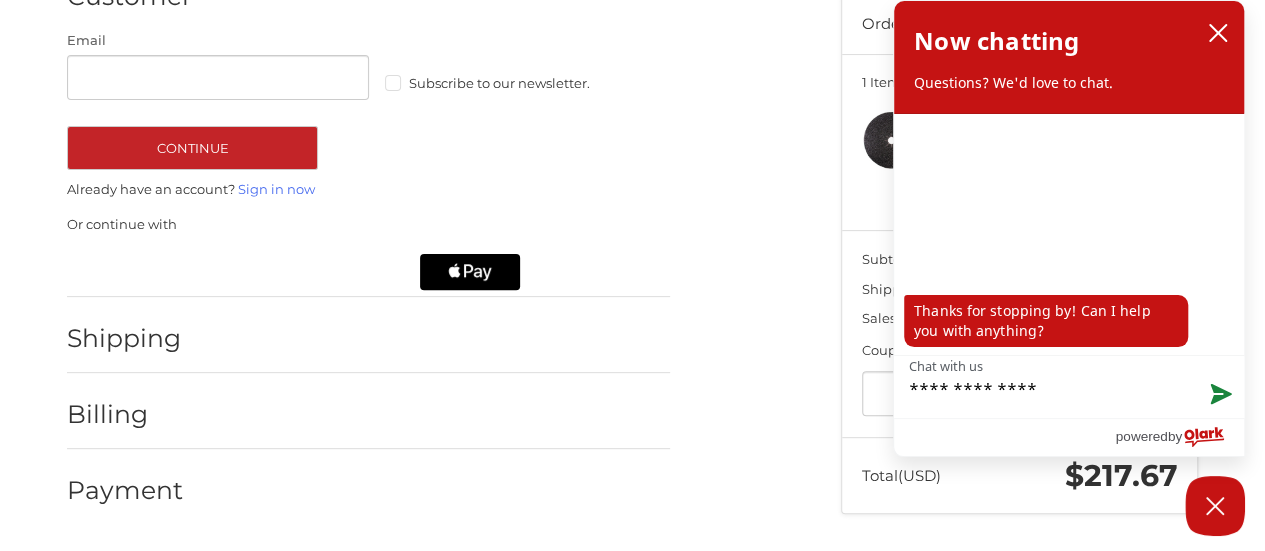 type on "**********" 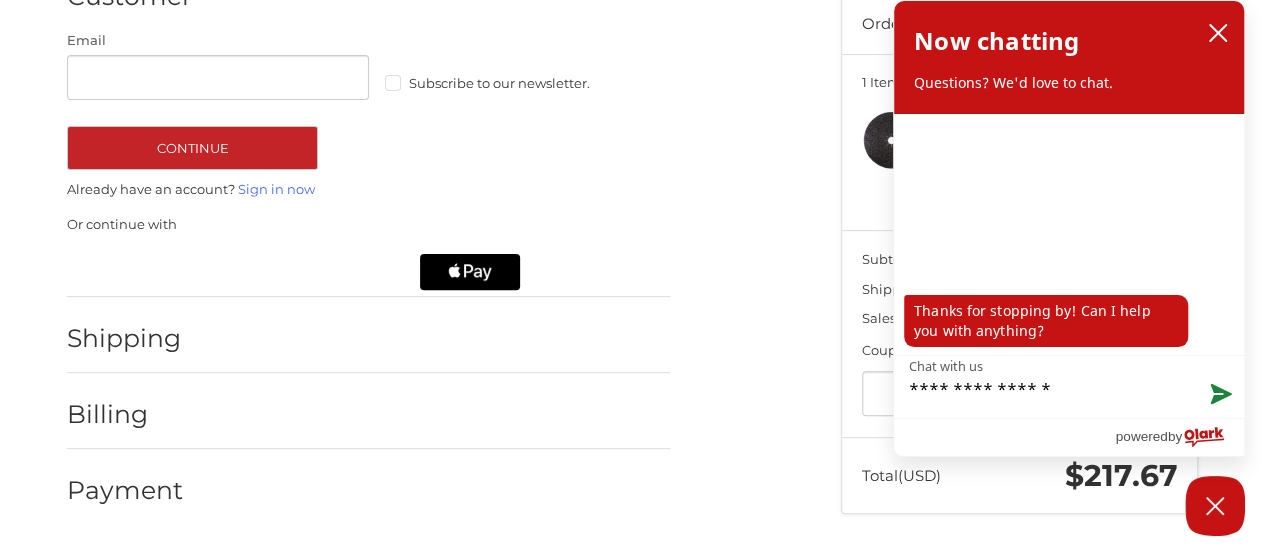 type on "**********" 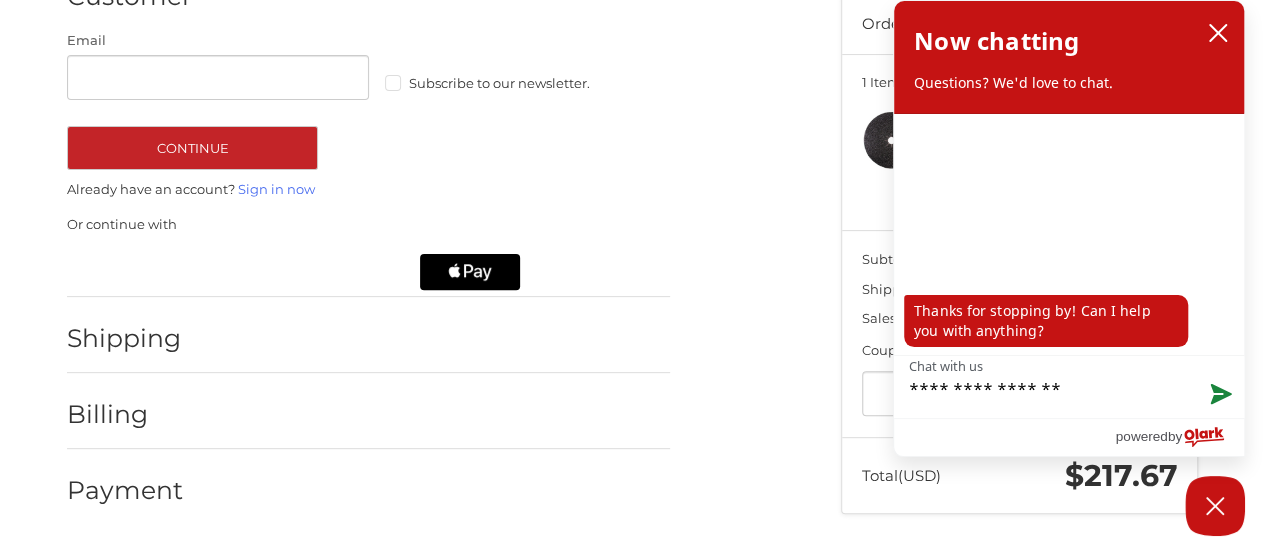 type on "**********" 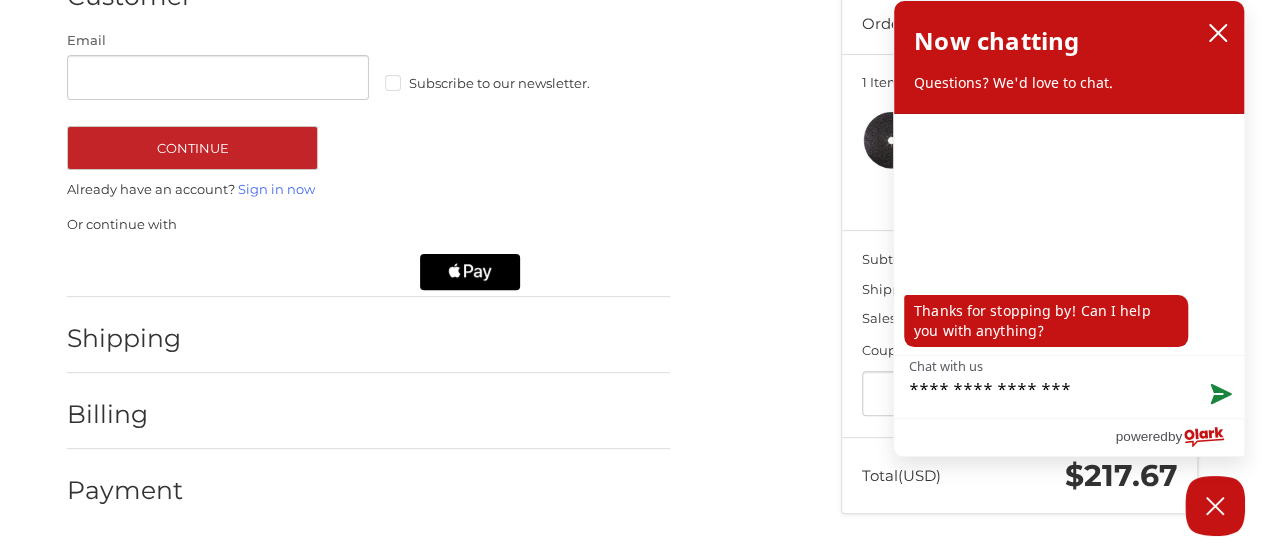 type on "**********" 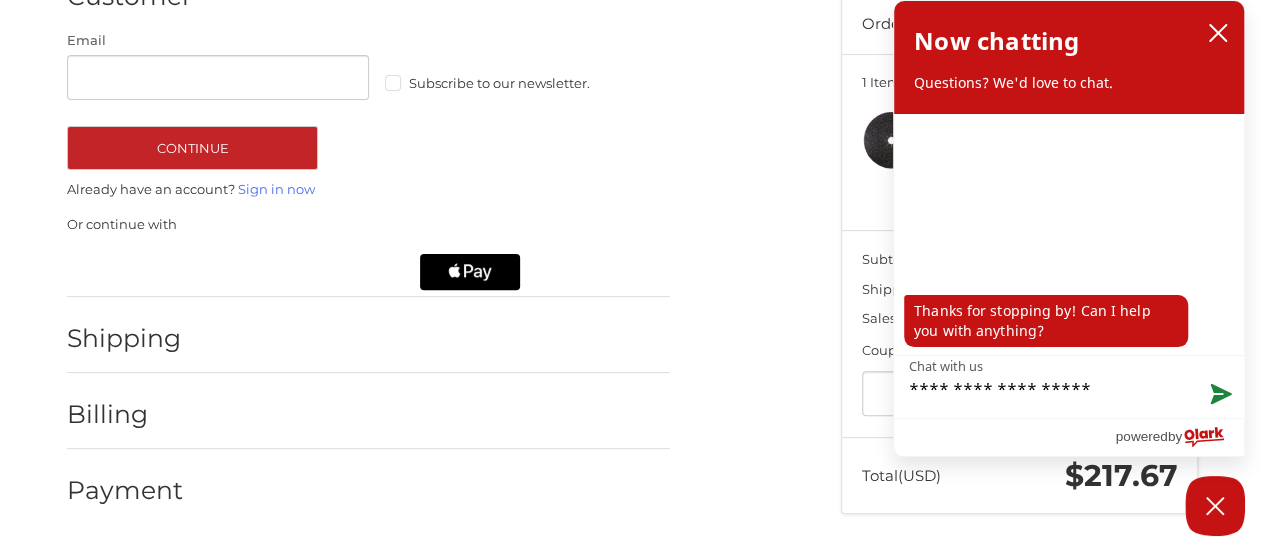 type on "**********" 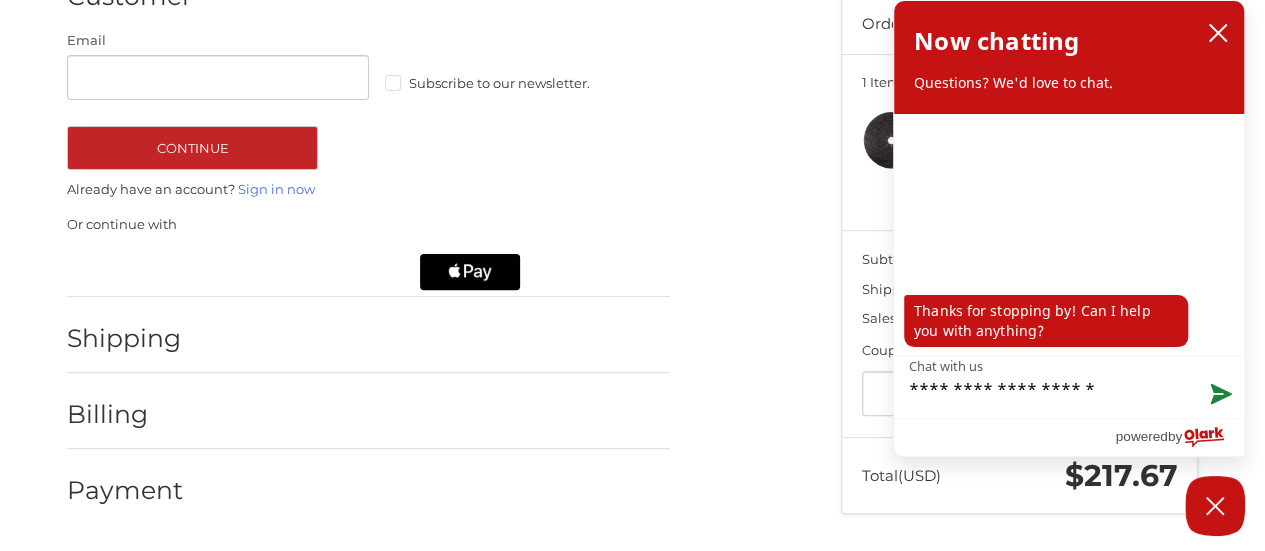 type on "**********" 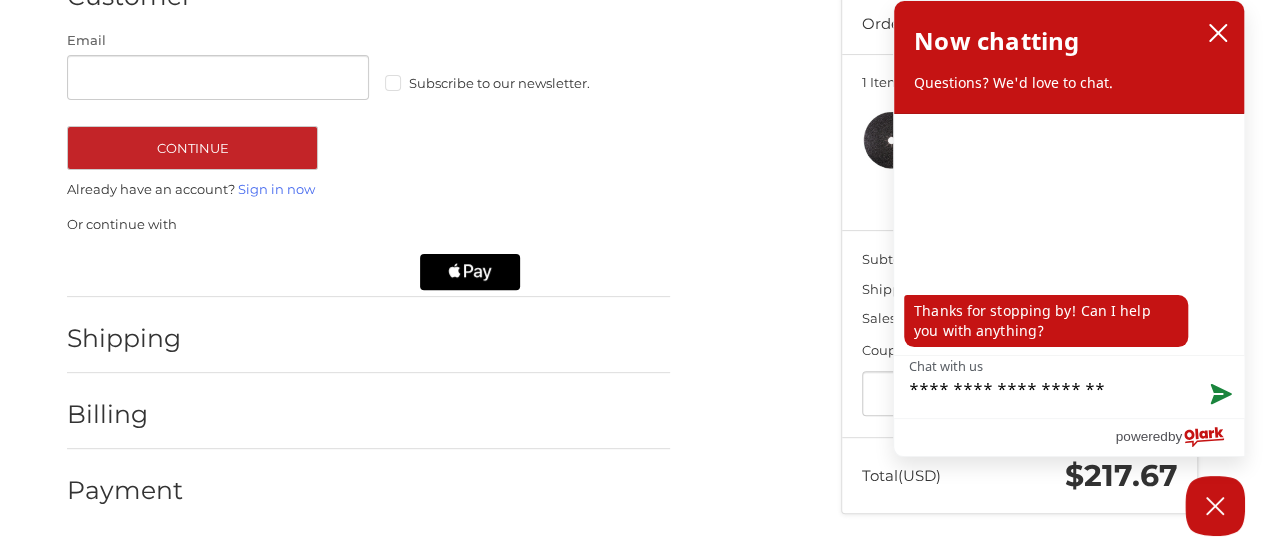 type on "**********" 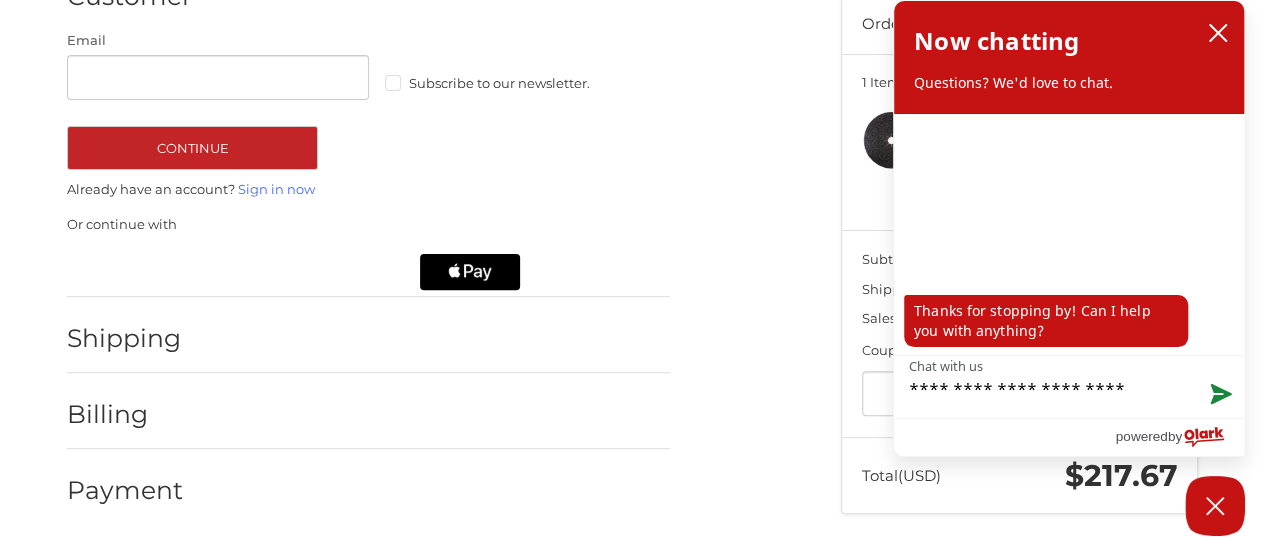 type on "**********" 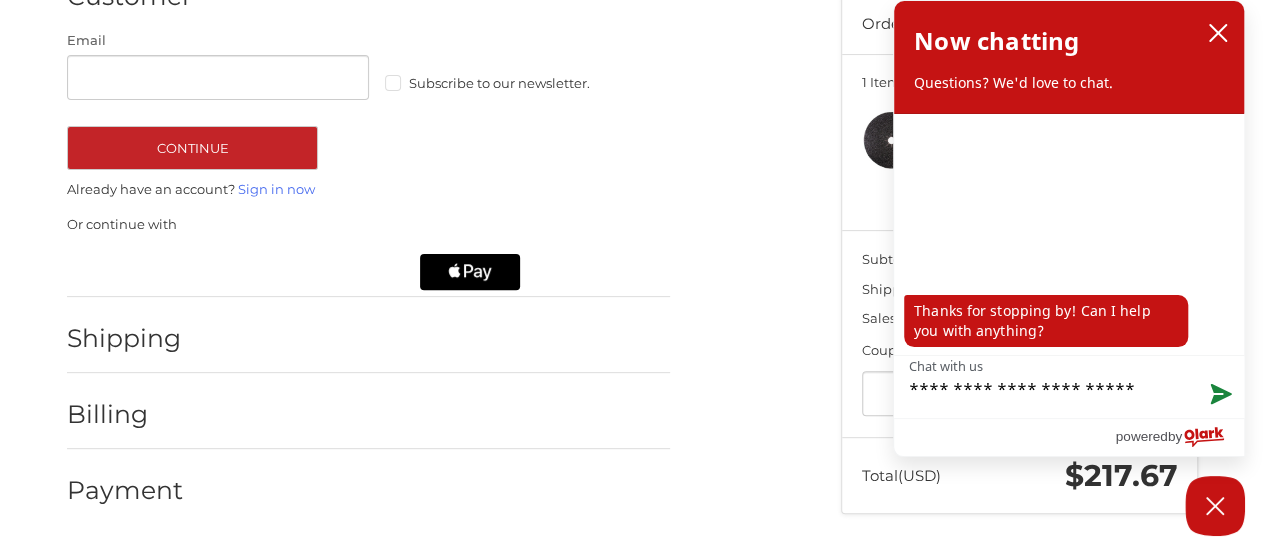 type on "**********" 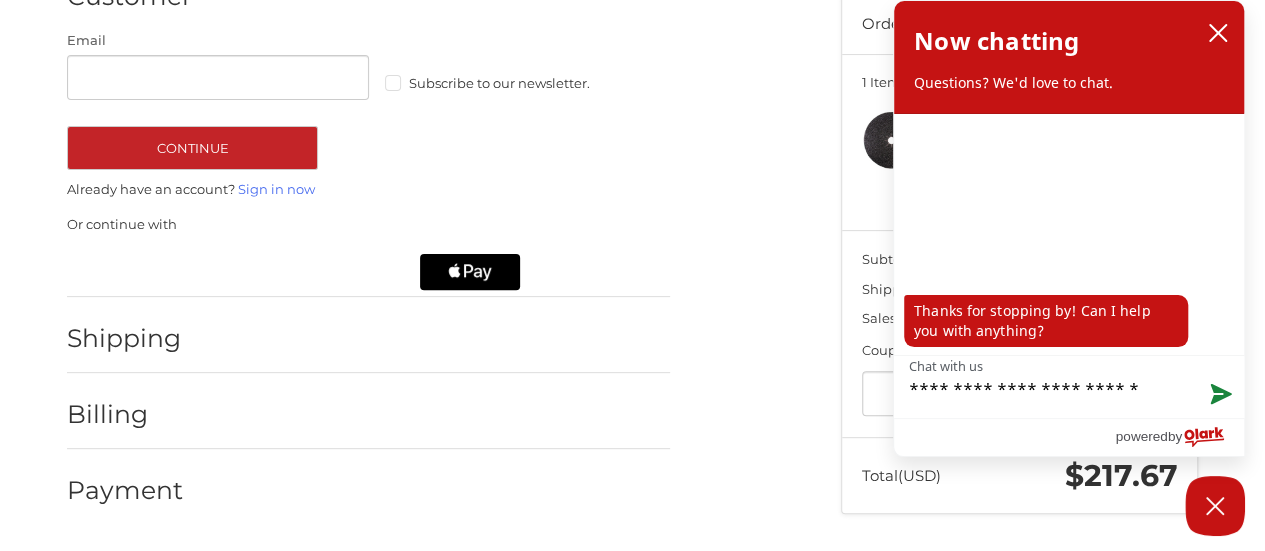 type on "**********" 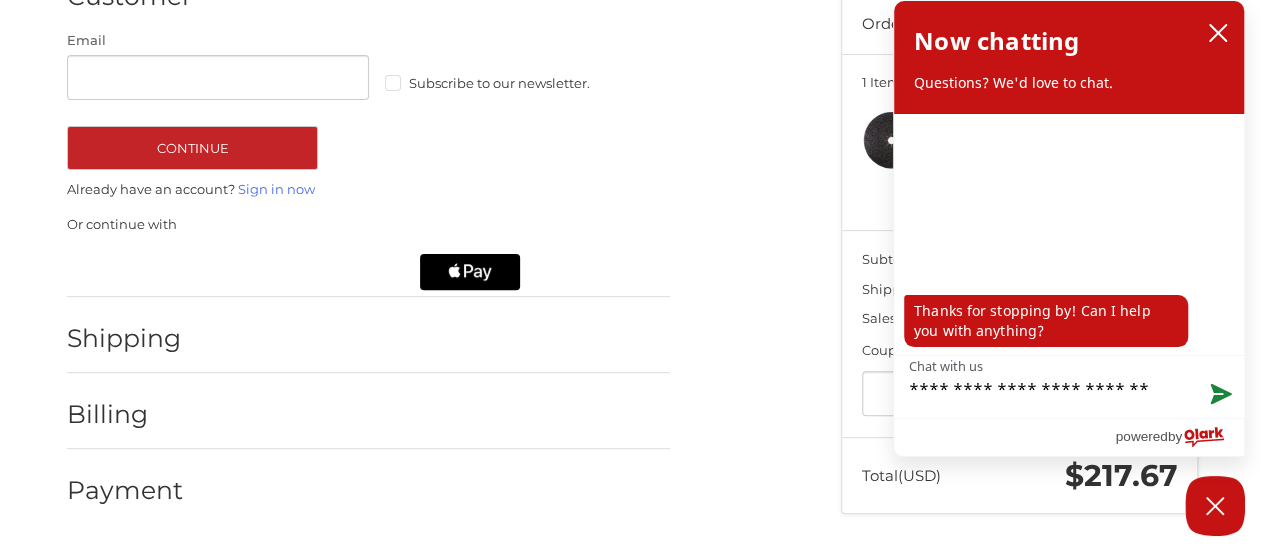 type on "**********" 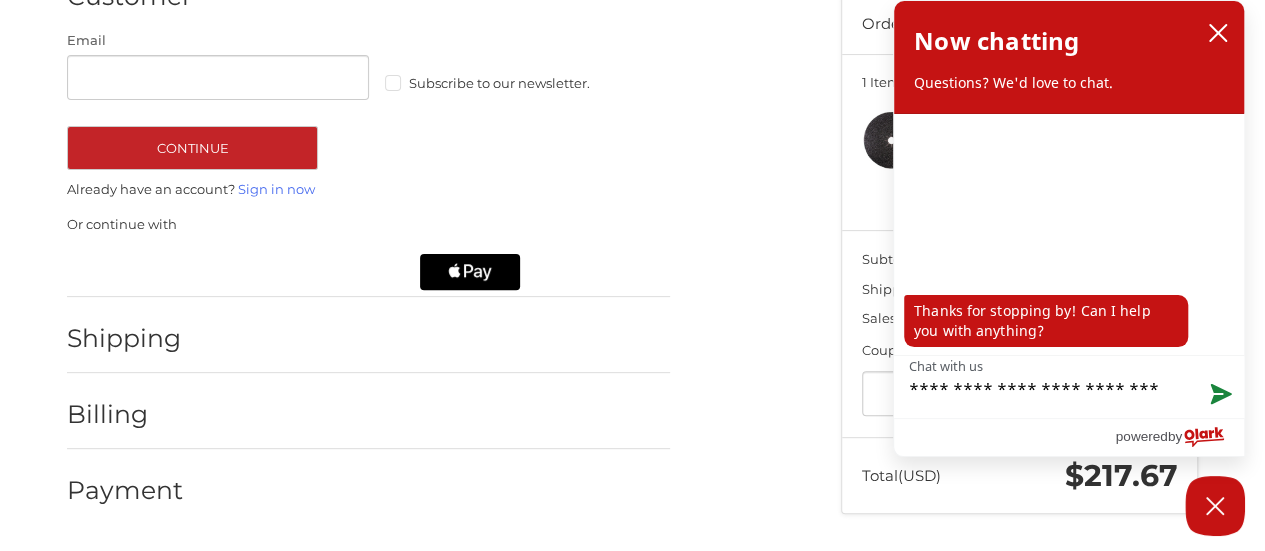 type on "**********" 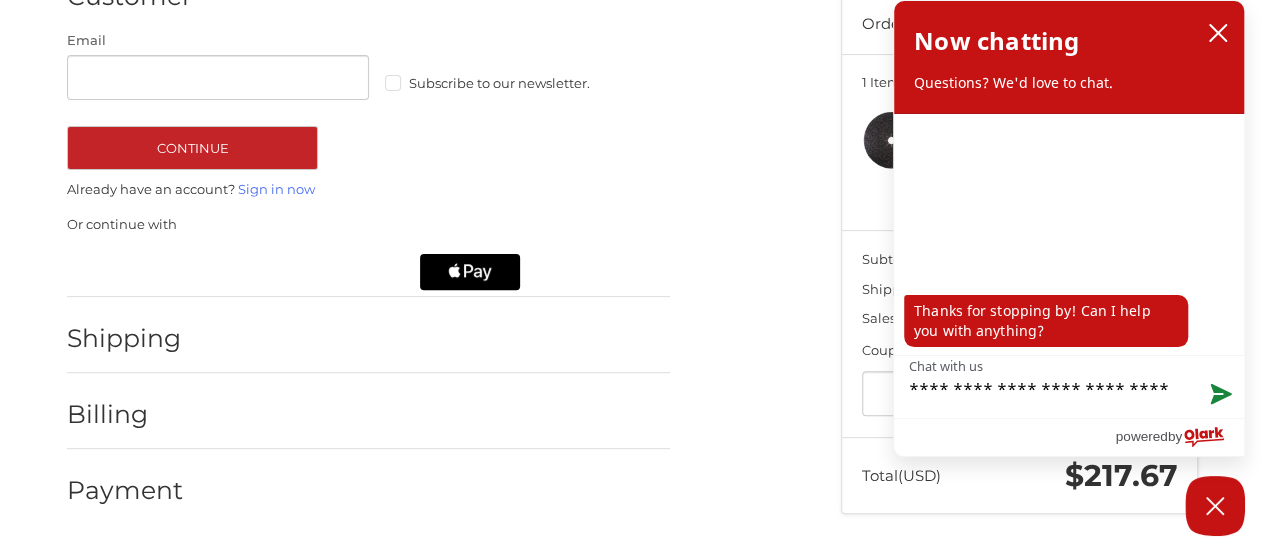 type on "**********" 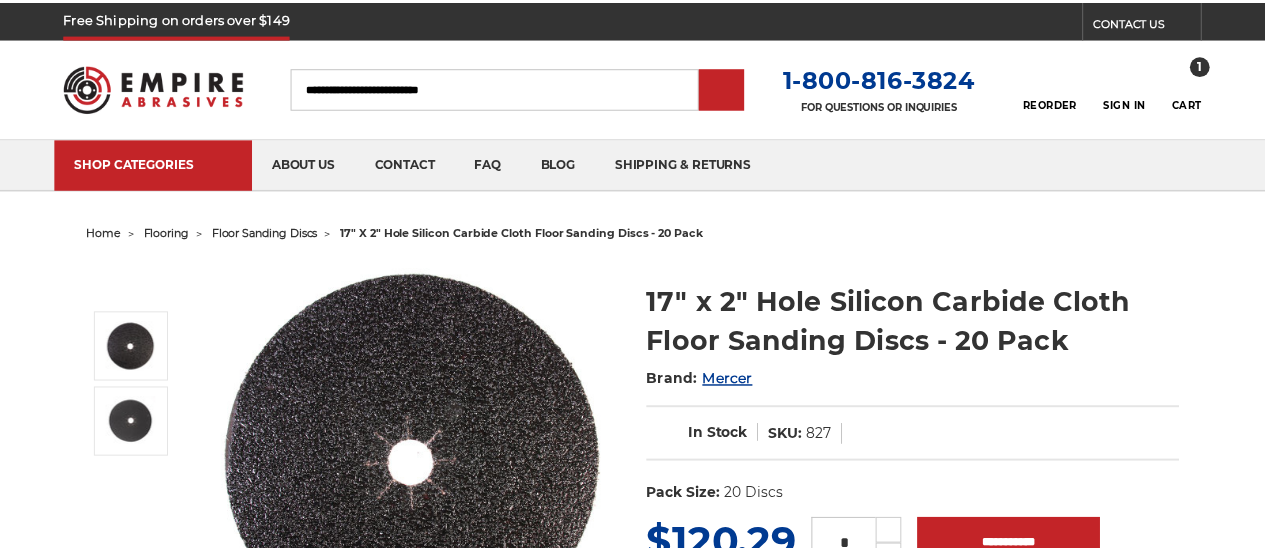 scroll, scrollTop: 0, scrollLeft: 0, axis: both 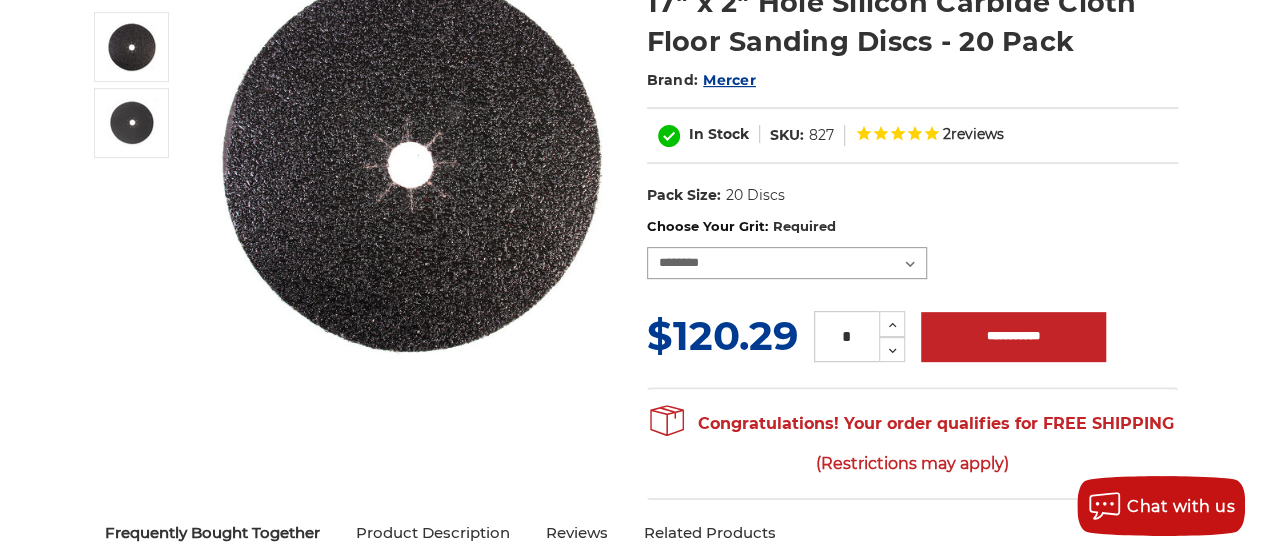 click on "**********" at bounding box center (787, 263) 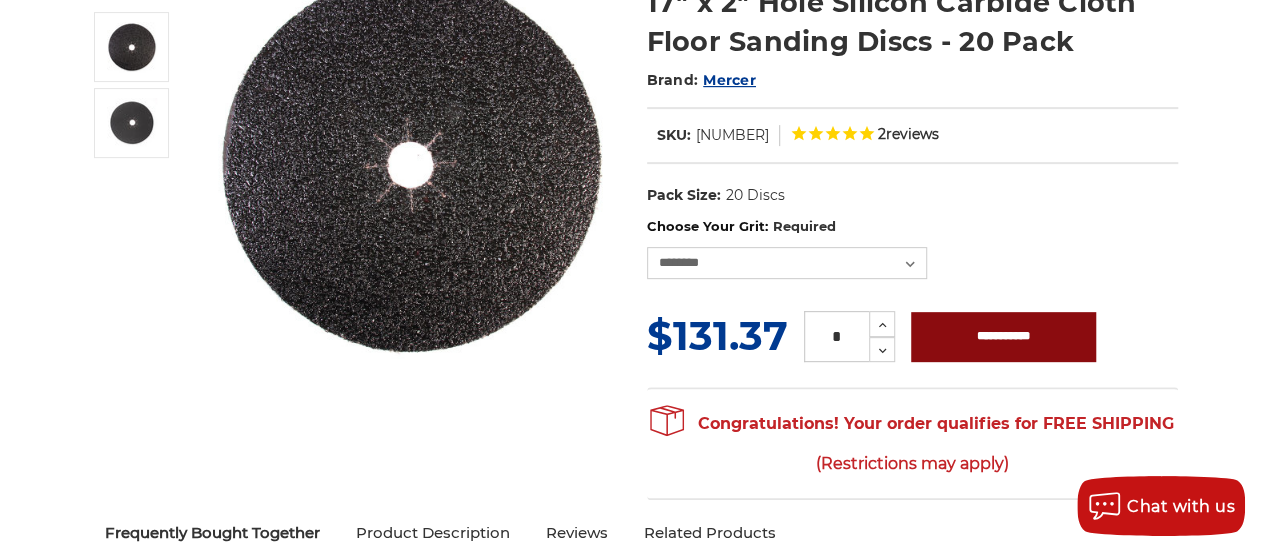 click on "**********" at bounding box center [1003, 337] 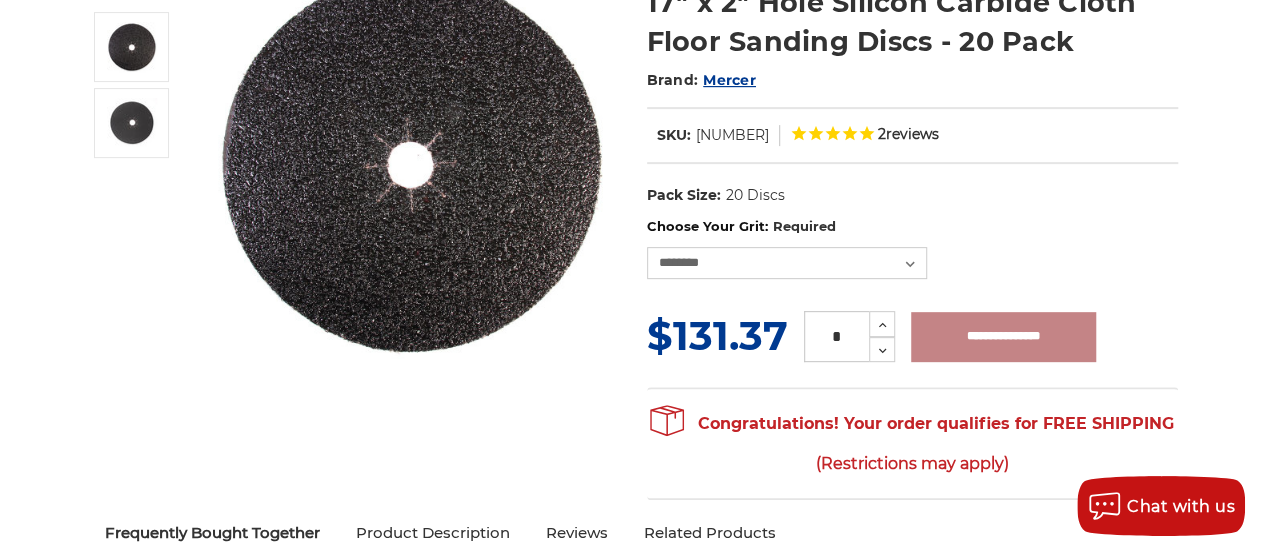 type on "**********" 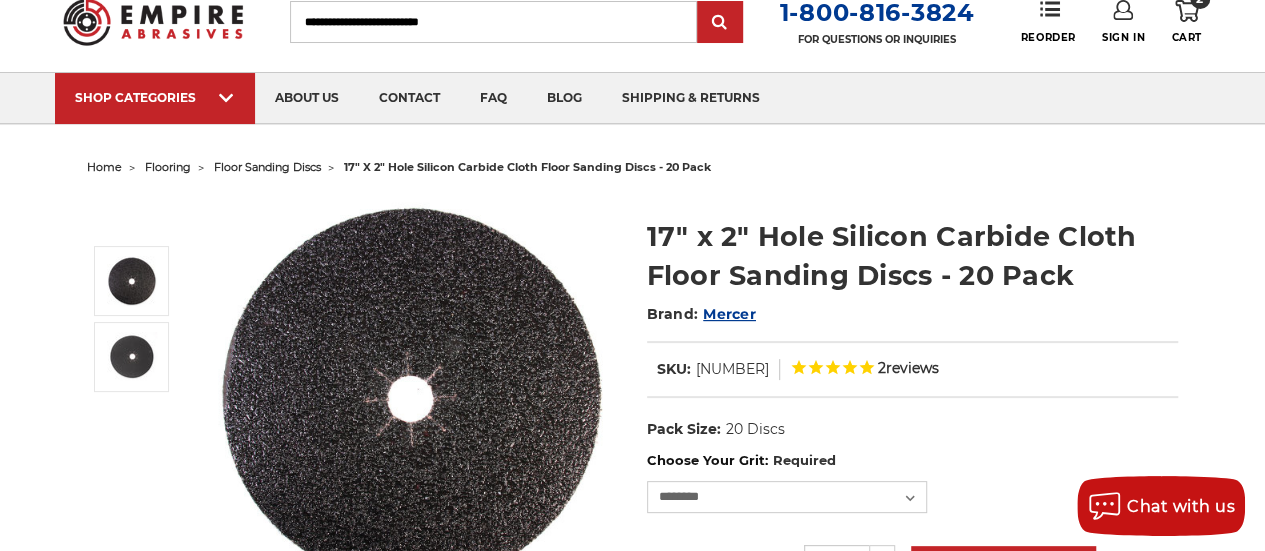 scroll, scrollTop: 0, scrollLeft: 0, axis: both 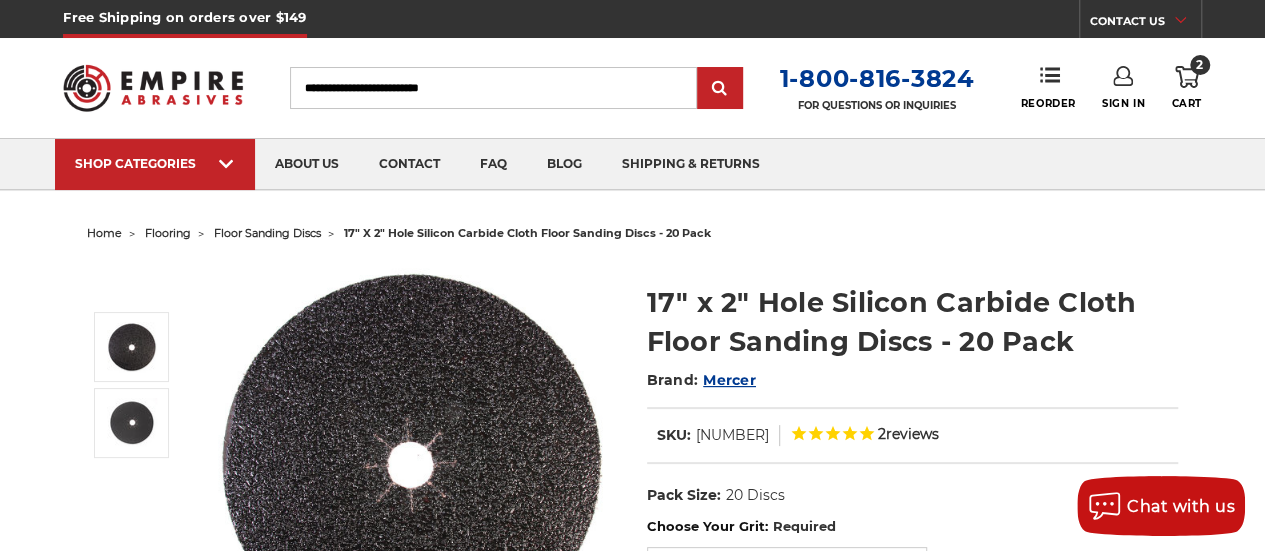 click 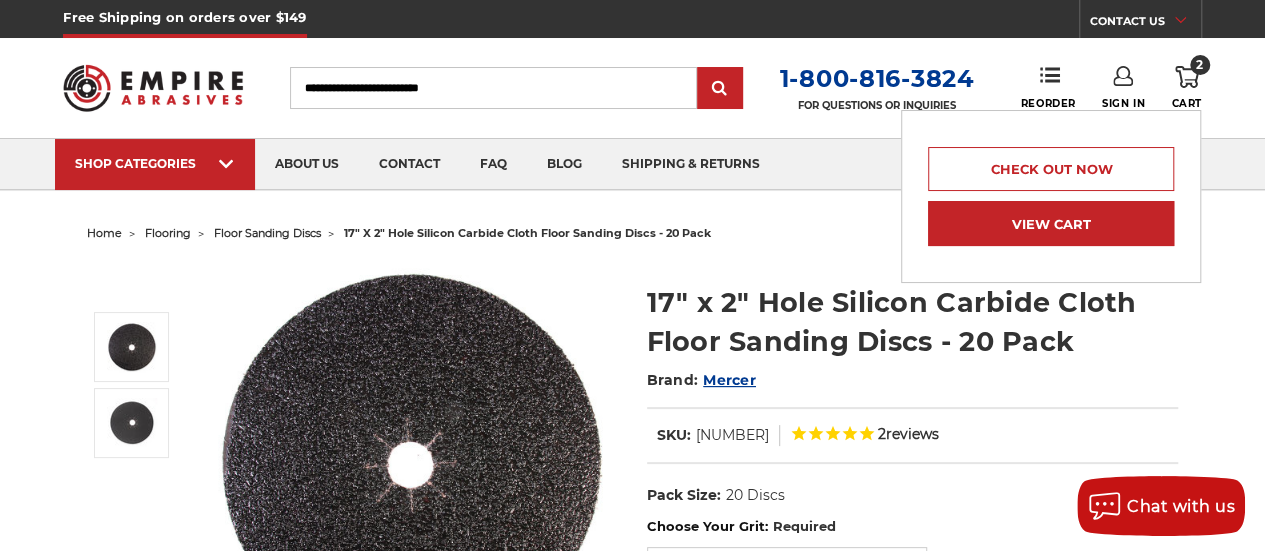 drag, startPoint x: 1072, startPoint y: 229, endPoint x: 1082, endPoint y: 210, distance: 21.470911 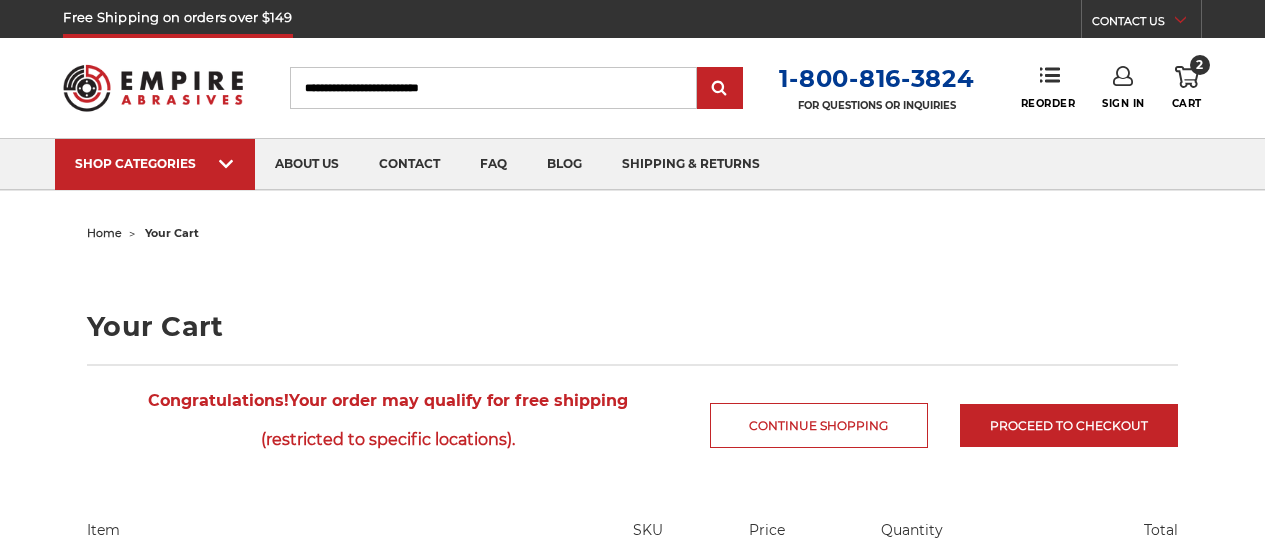 scroll, scrollTop: 0, scrollLeft: 0, axis: both 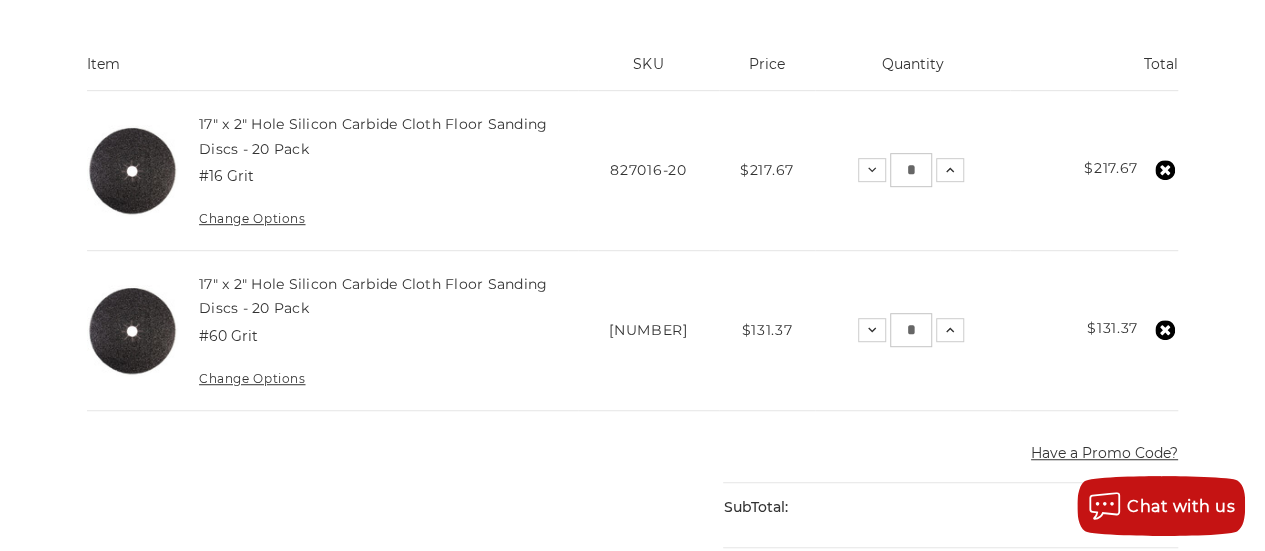 drag, startPoint x: 1265, startPoint y: 47, endPoint x: 1266, endPoint y: 169, distance: 122.0041 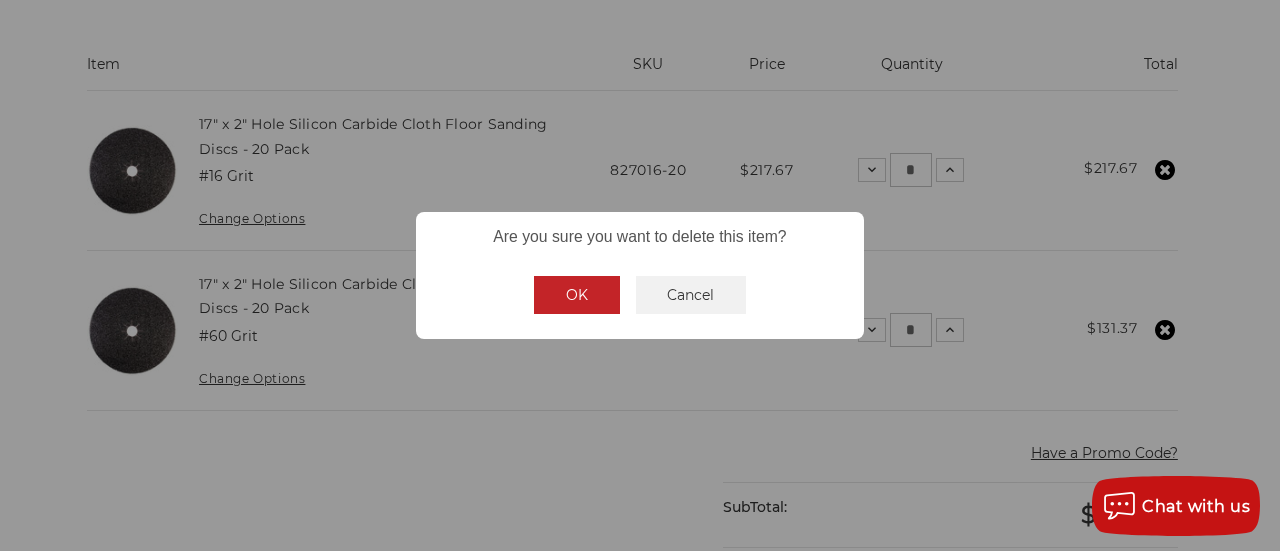 click on "OK" at bounding box center [577, 295] 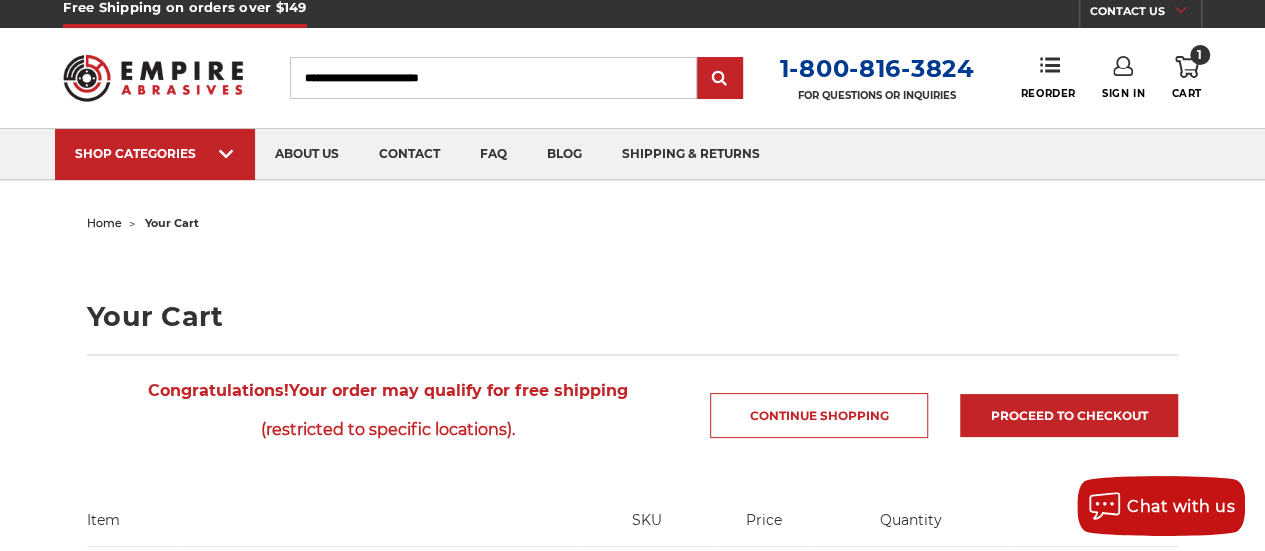 scroll, scrollTop: 0, scrollLeft: 0, axis: both 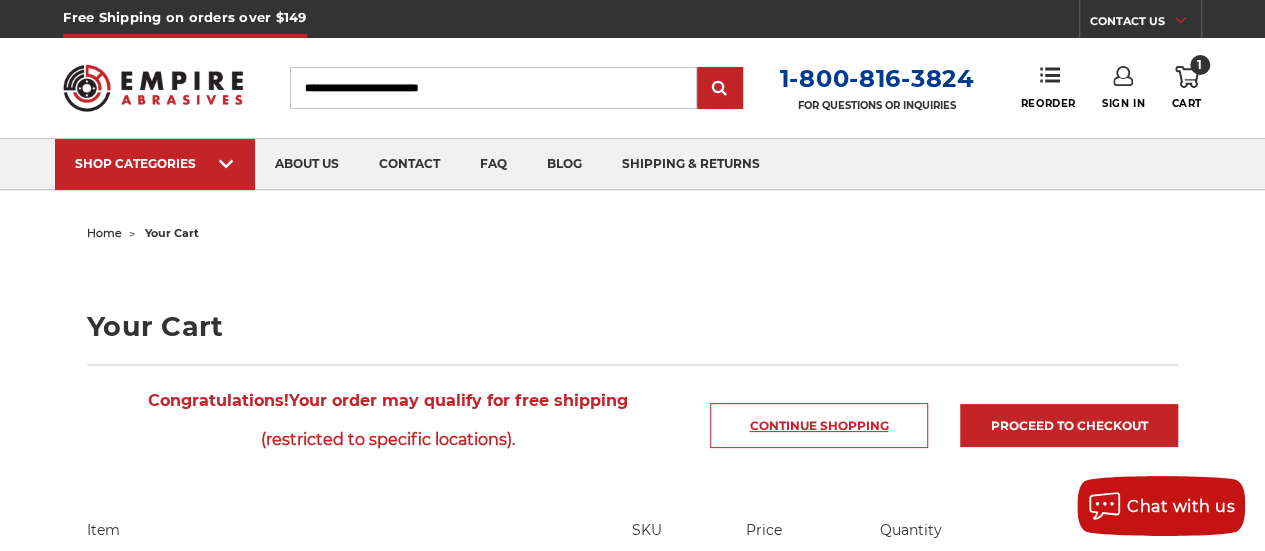 click on "Continue Shopping" at bounding box center (819, 425) 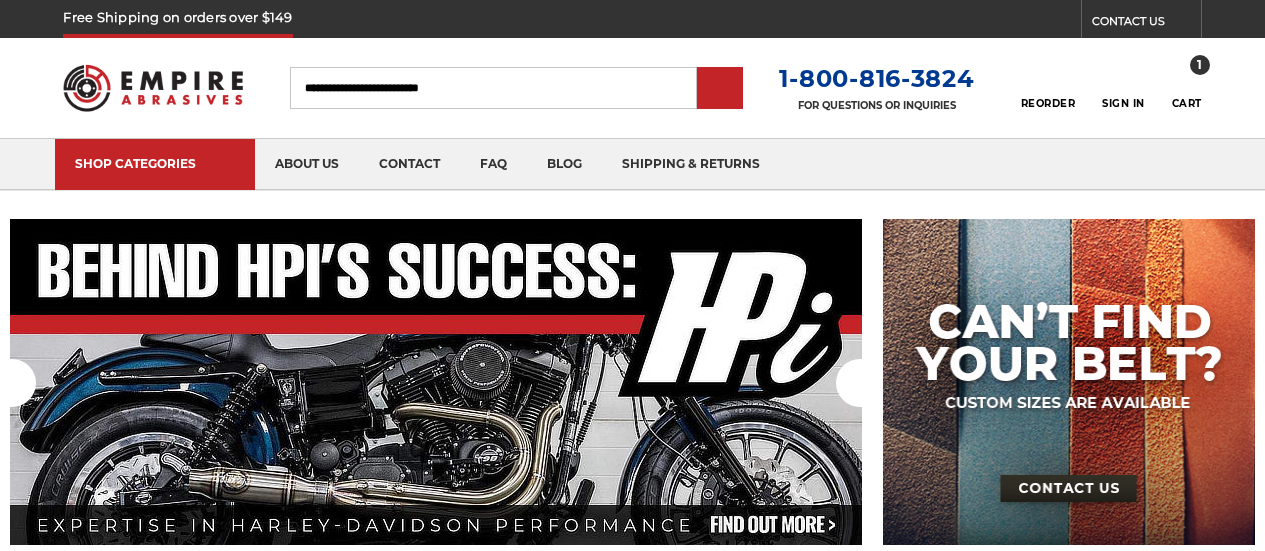 scroll, scrollTop: 0, scrollLeft: 0, axis: both 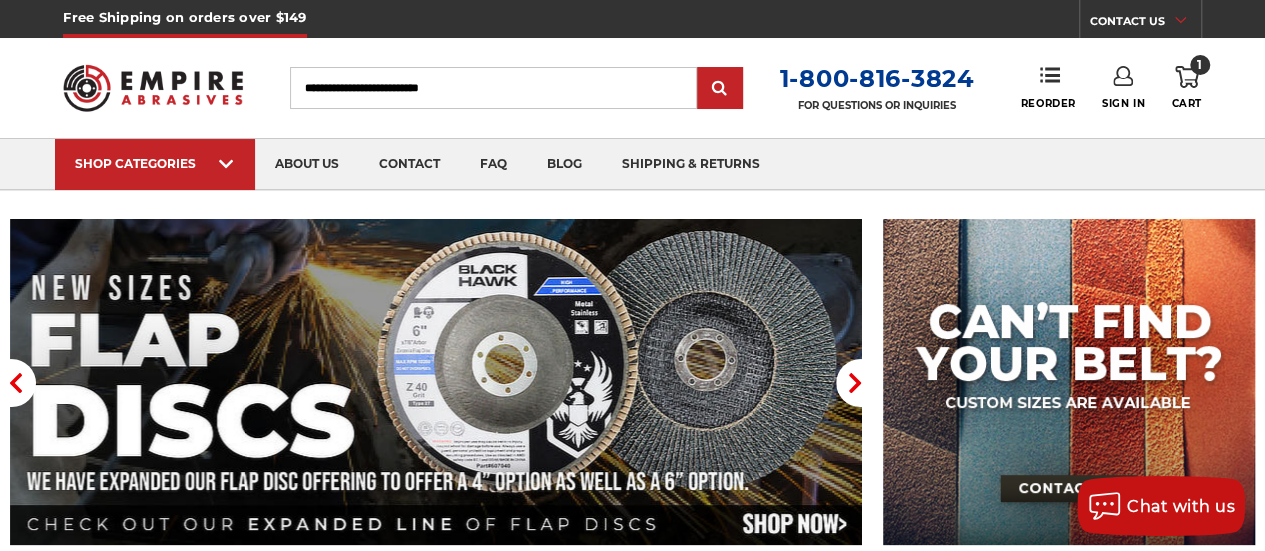 click 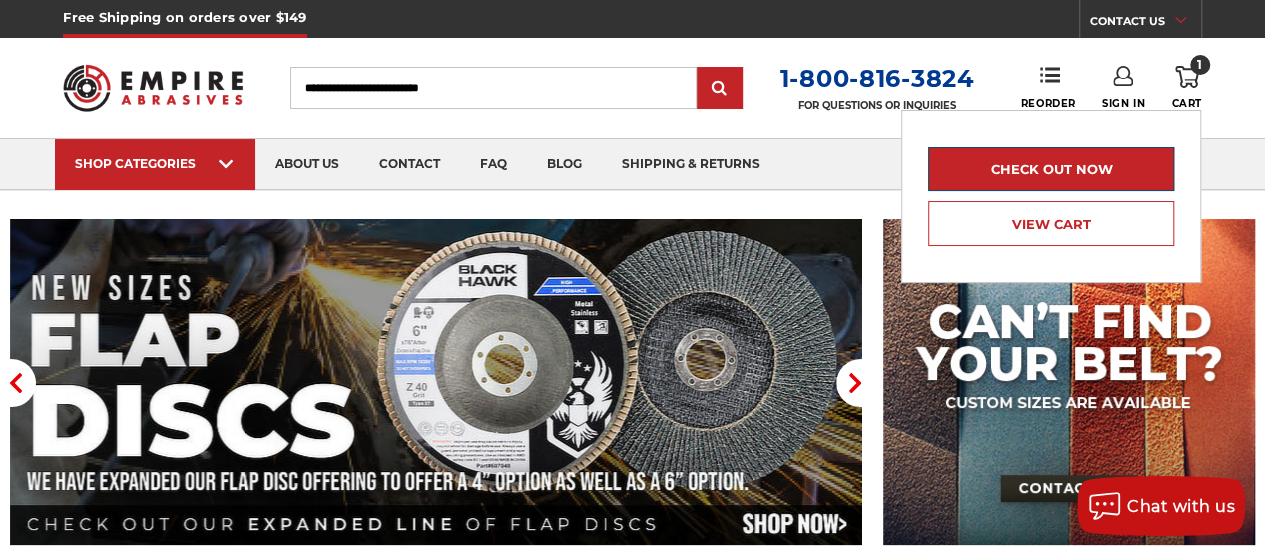 click on "Check out now" at bounding box center [1051, 169] 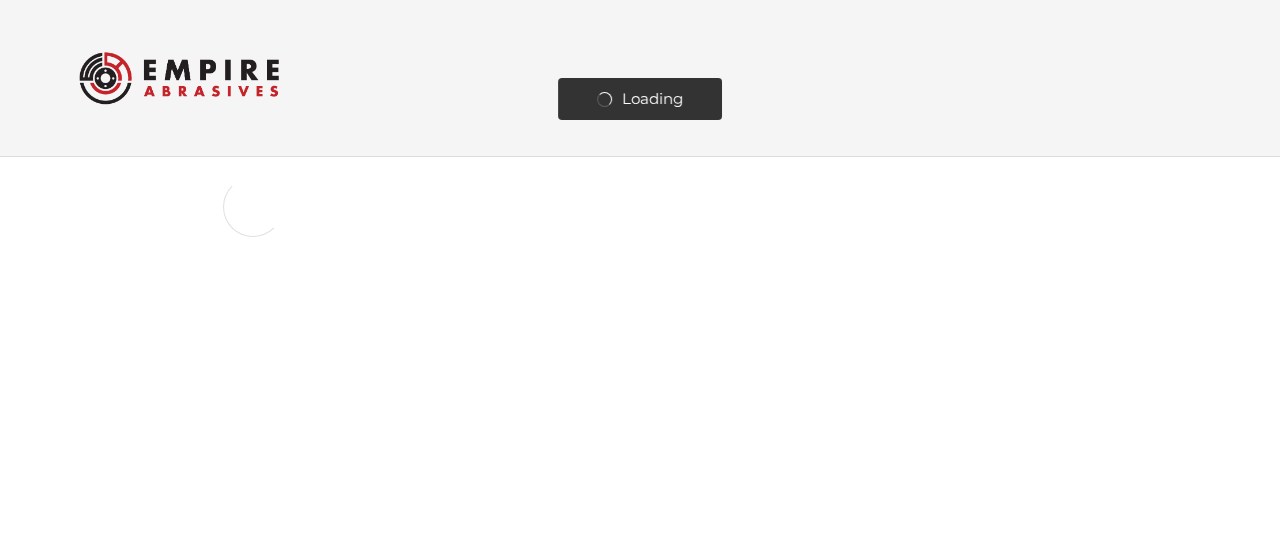 scroll, scrollTop: 0, scrollLeft: 0, axis: both 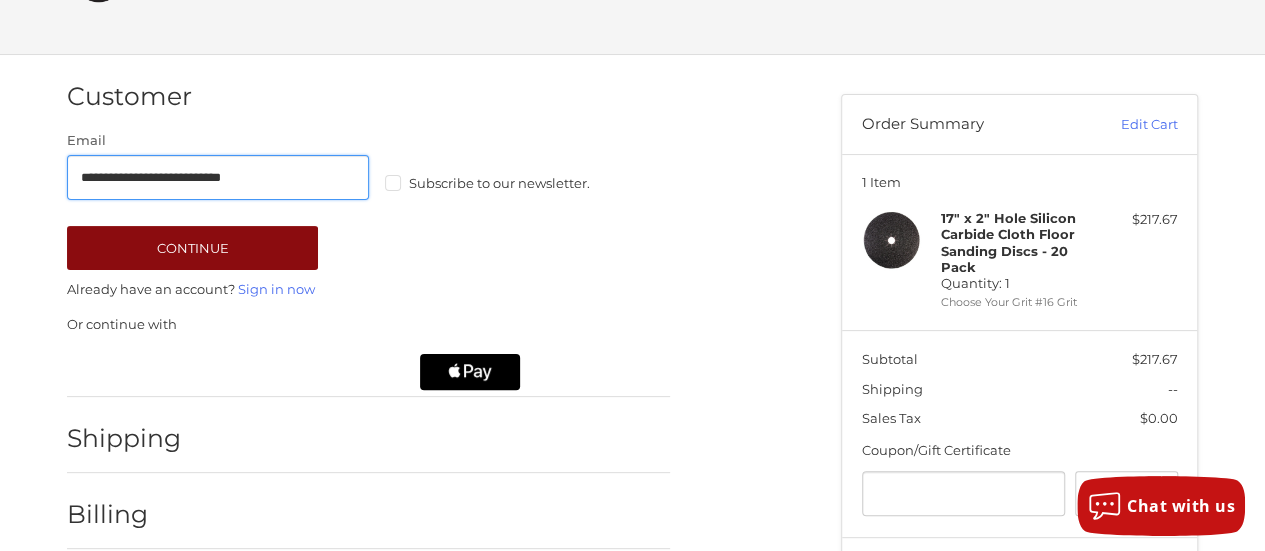 type on "**********" 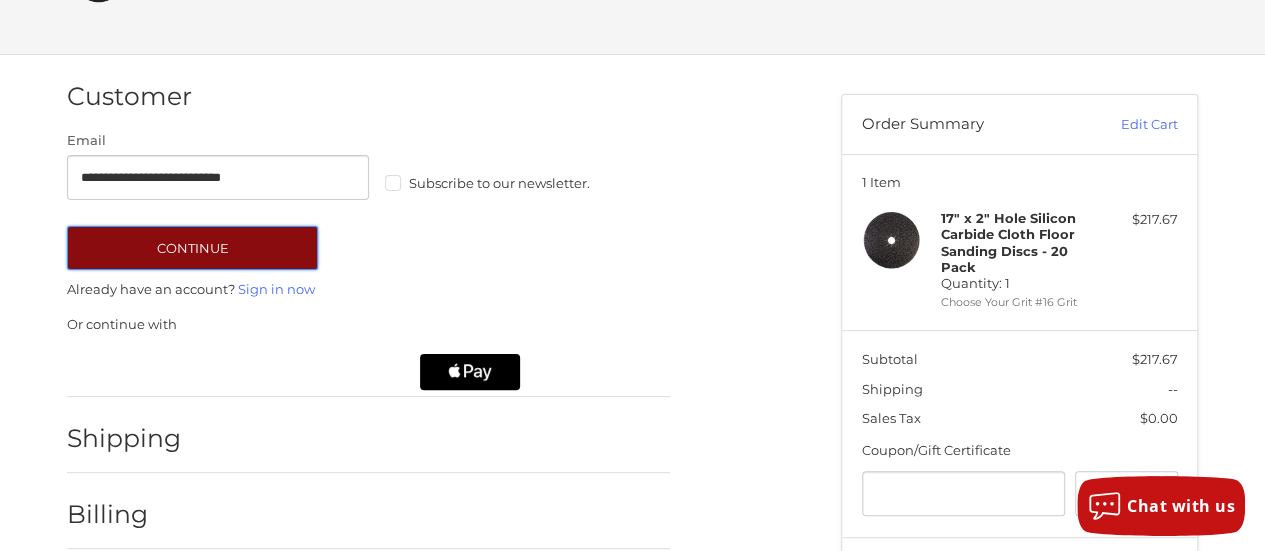 click on "Continue" at bounding box center (192, 248) 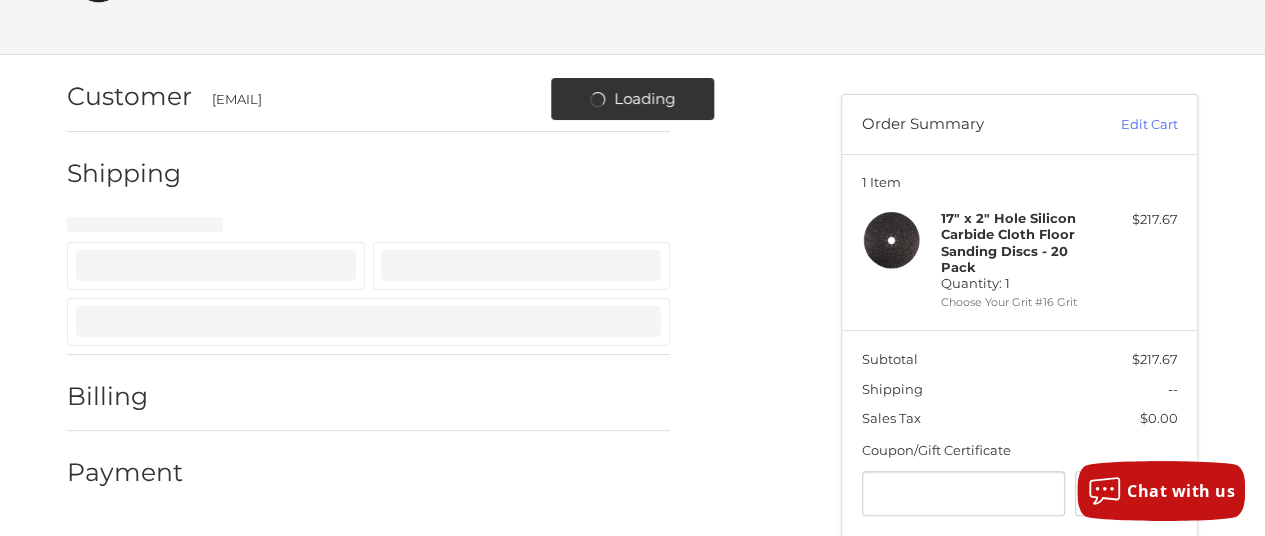 select on "**" 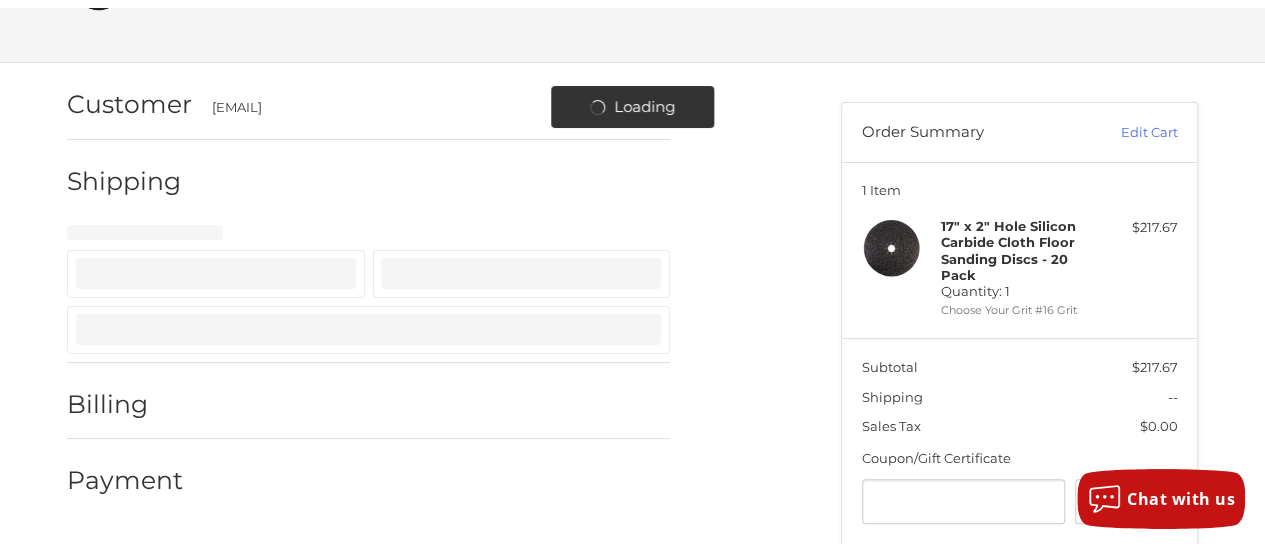 scroll, scrollTop: 122, scrollLeft: 0, axis: vertical 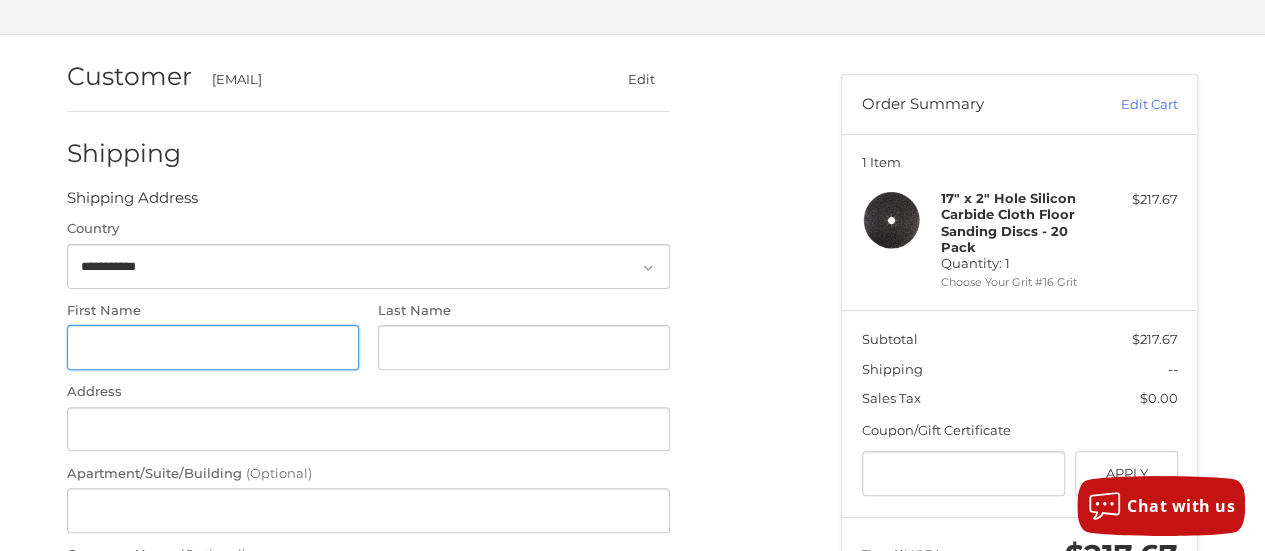 click on "First Name" at bounding box center [213, 347] 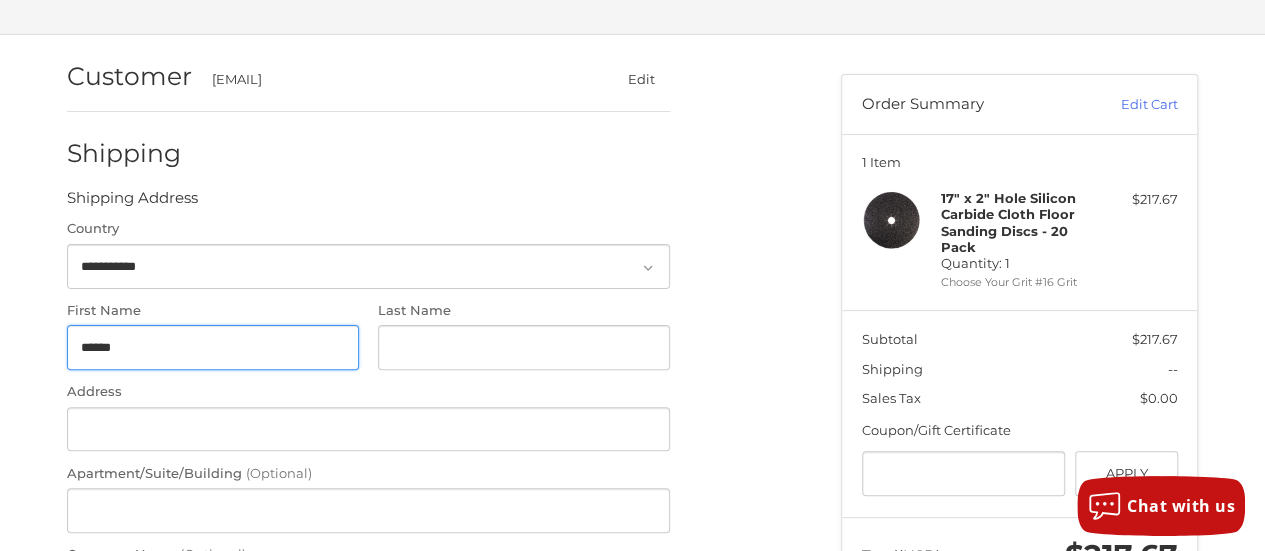type on "*****" 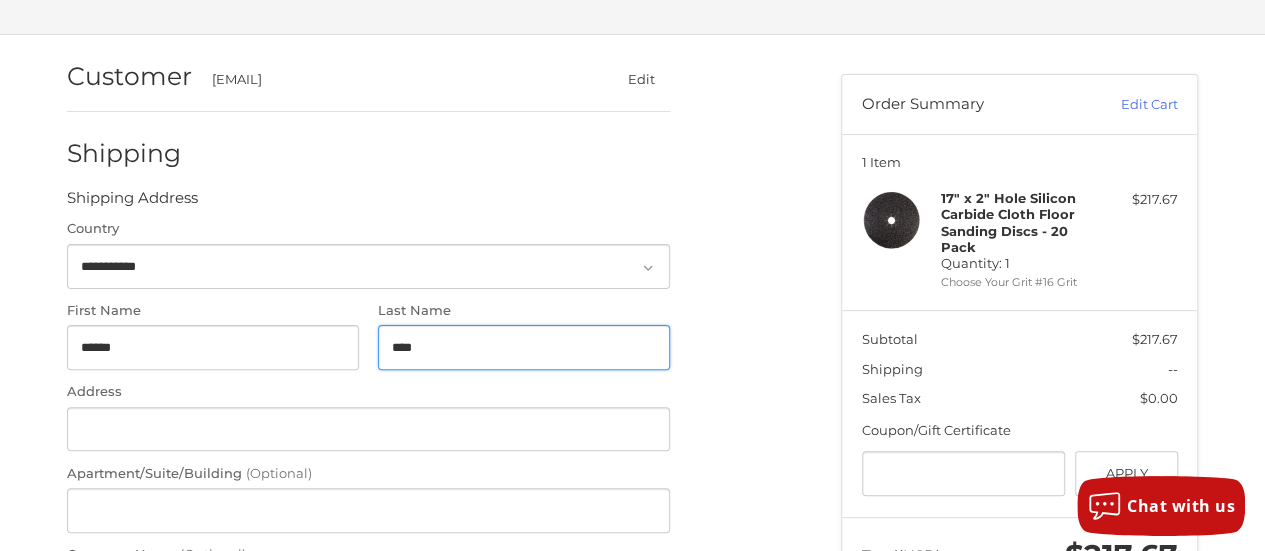 type on "****" 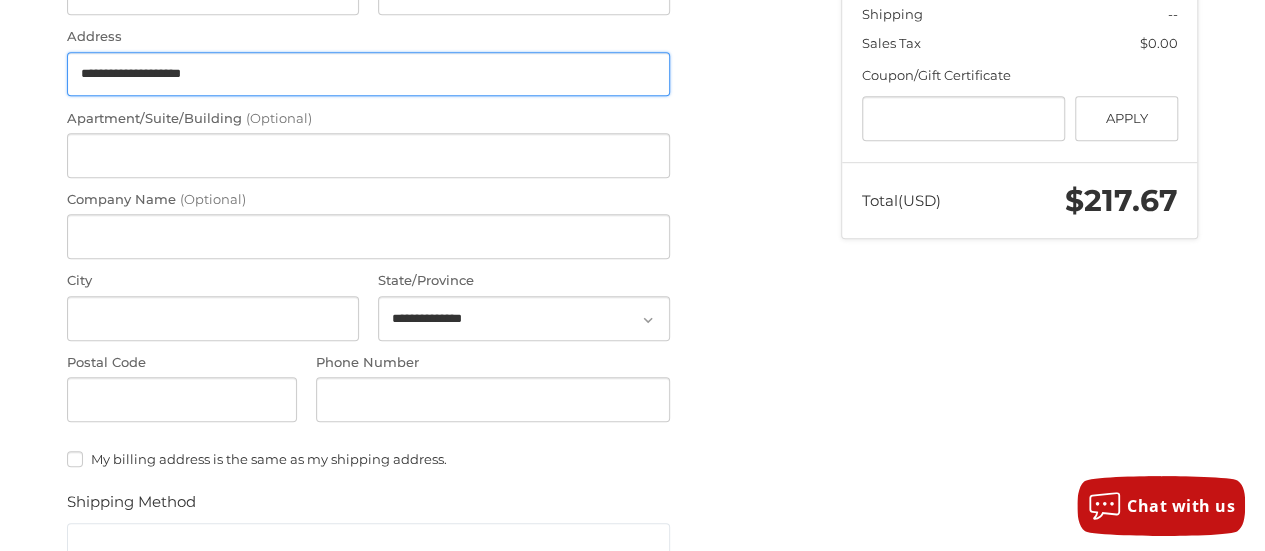 scroll, scrollTop: 522, scrollLeft: 0, axis: vertical 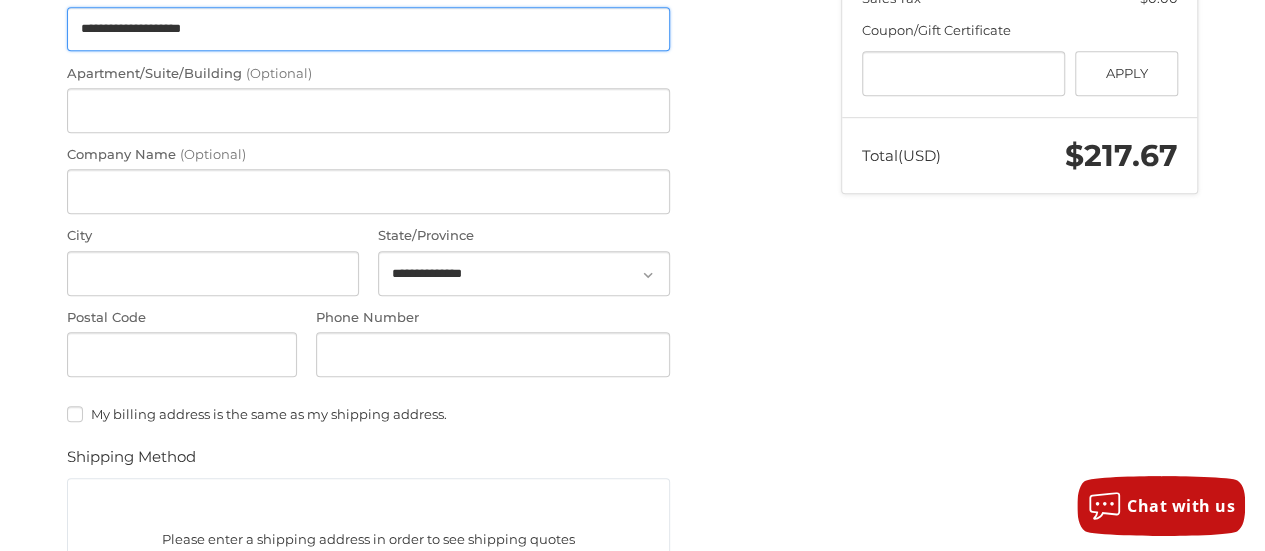 type on "**********" 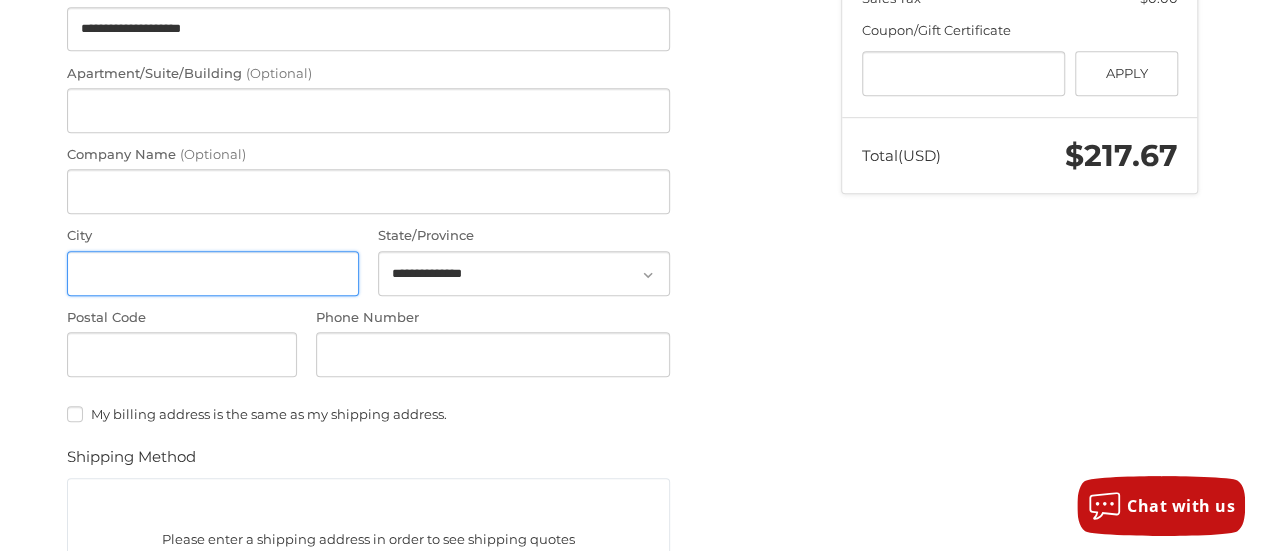 click on "City" at bounding box center [213, 273] 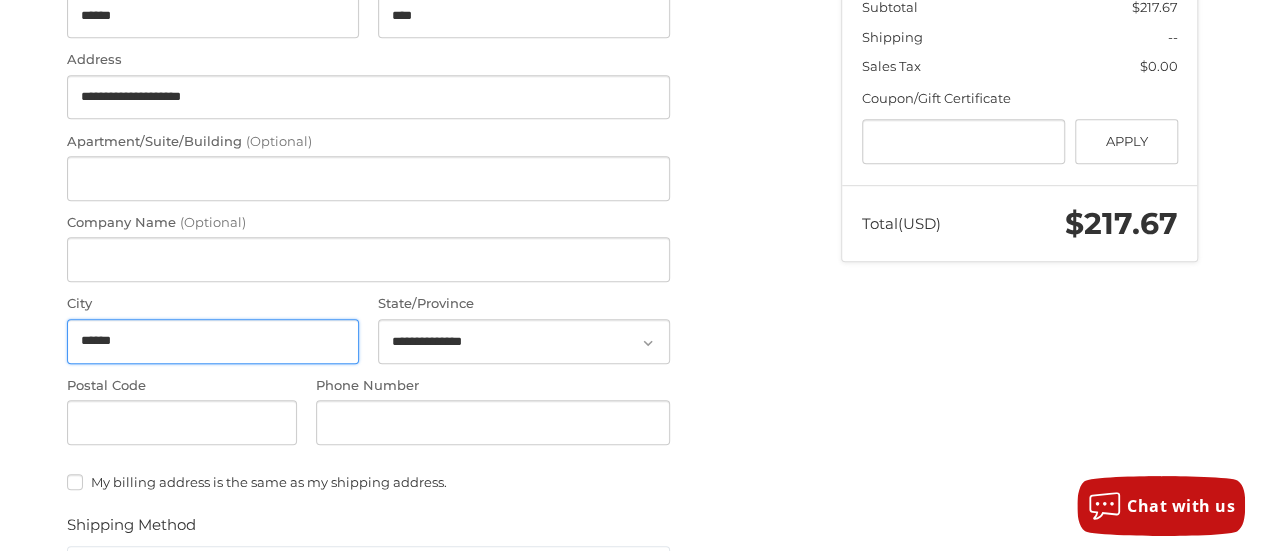 scroll, scrollTop: 422, scrollLeft: 0, axis: vertical 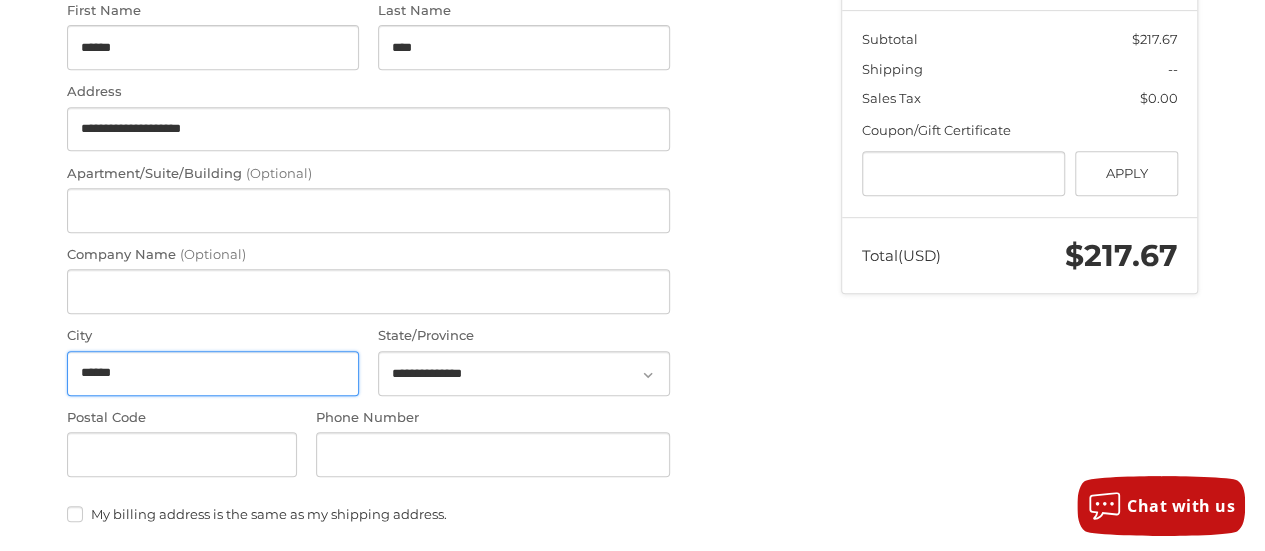type on "******" 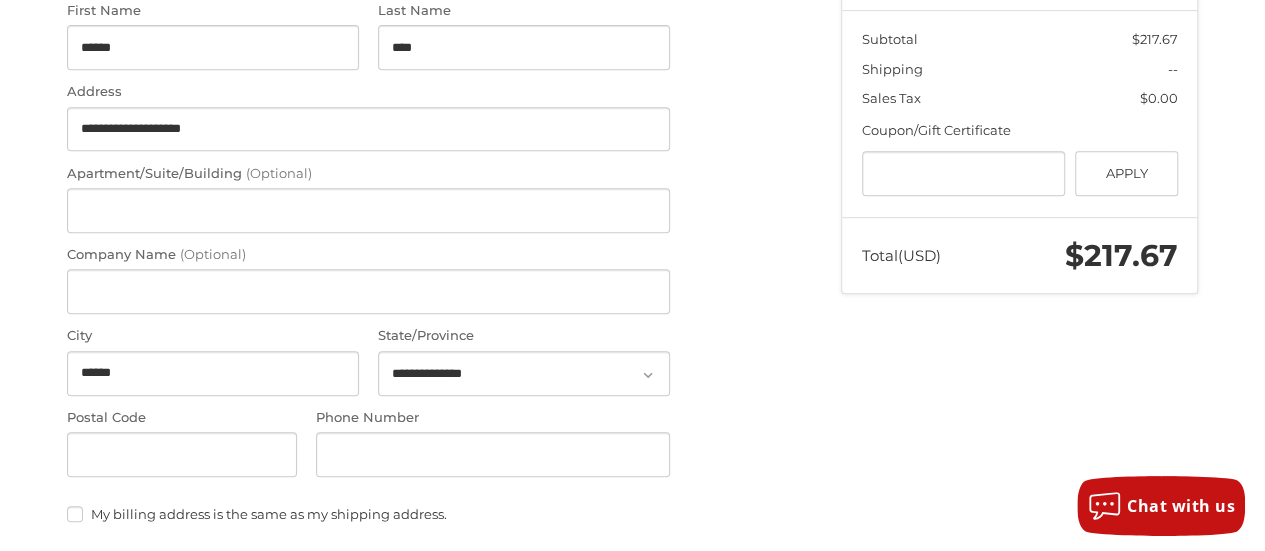 click 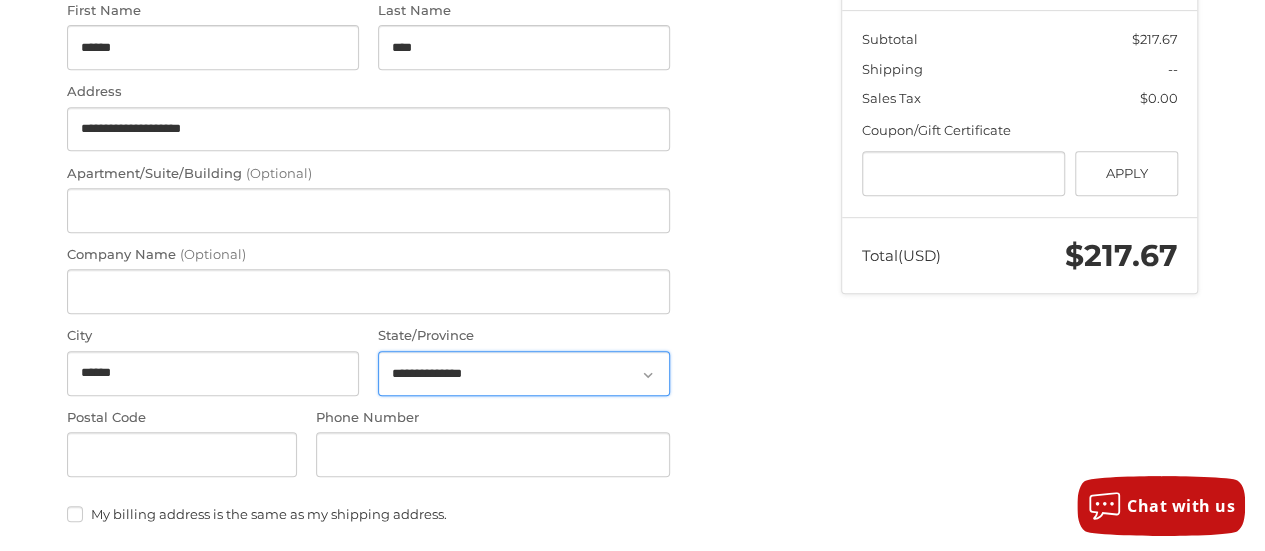 click on "**********" at bounding box center (524, 373) 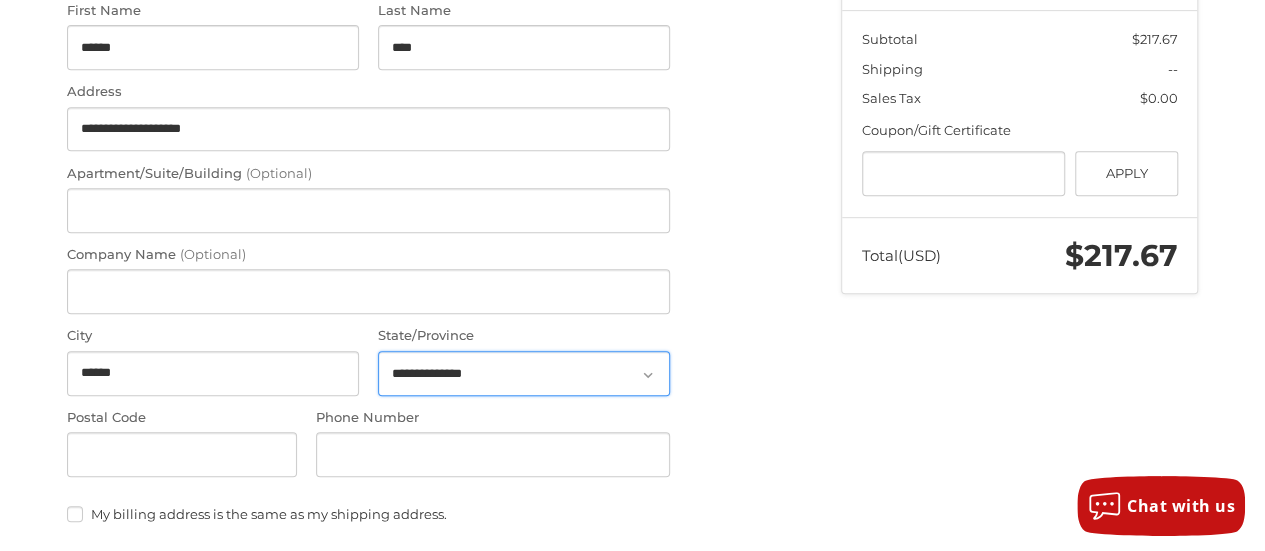 select on "**" 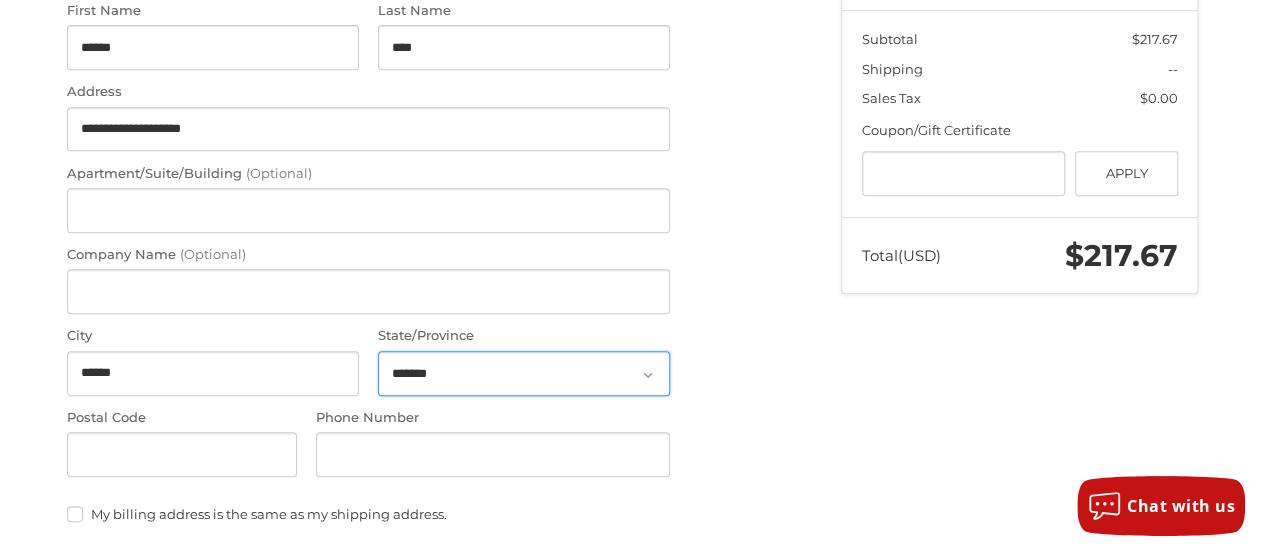 click on "**********" at bounding box center [524, 373] 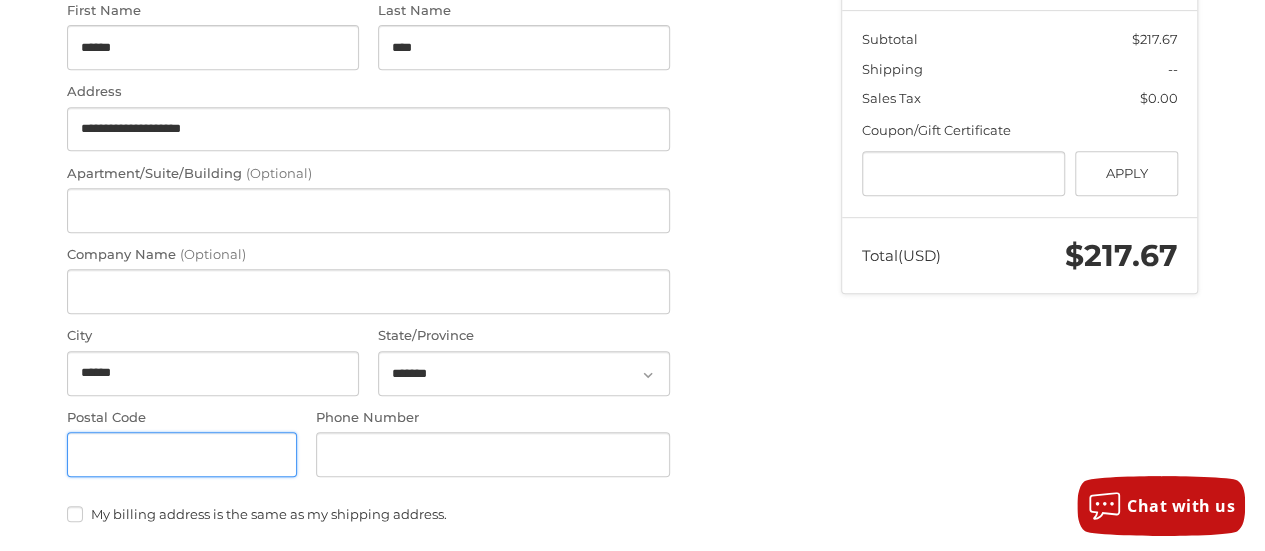 click on "Postal Code" at bounding box center [182, 454] 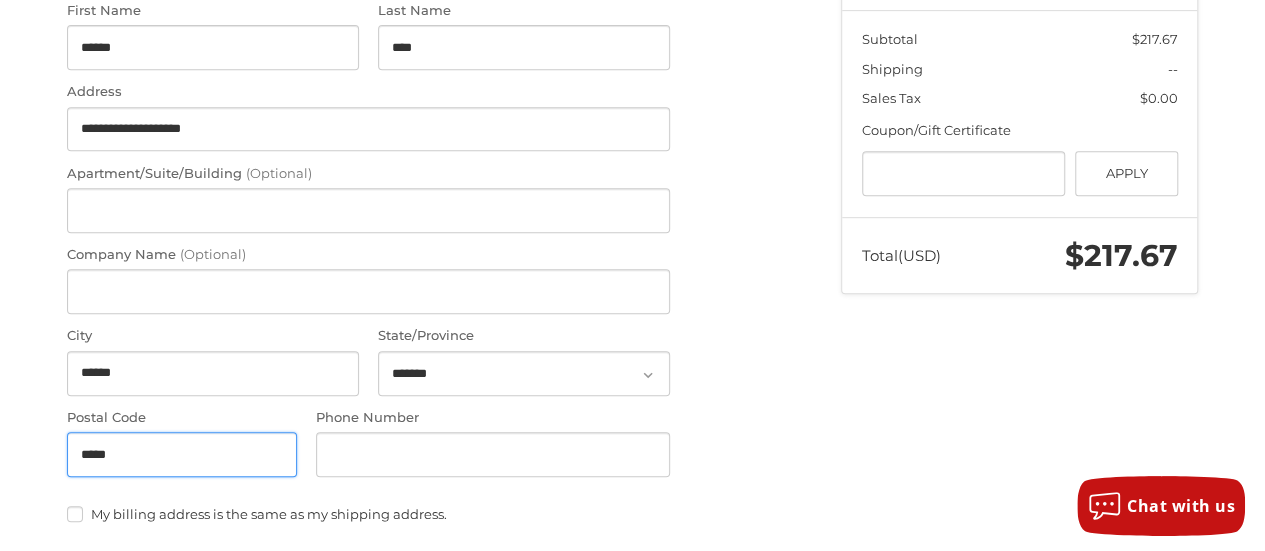 type on "*****" 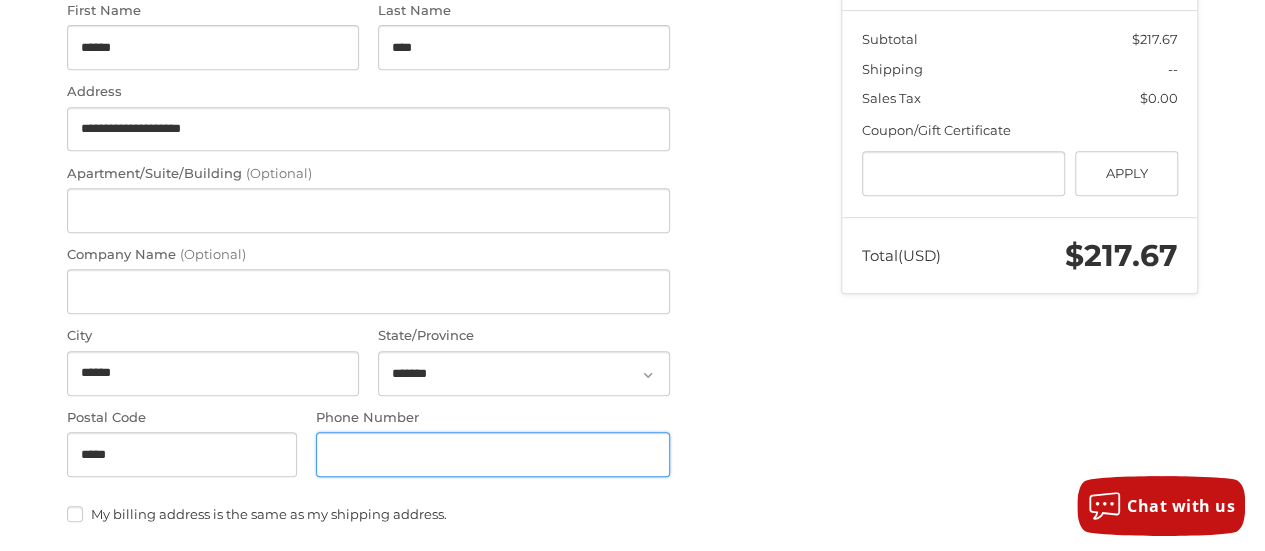 click on "Phone Number" at bounding box center (493, 454) 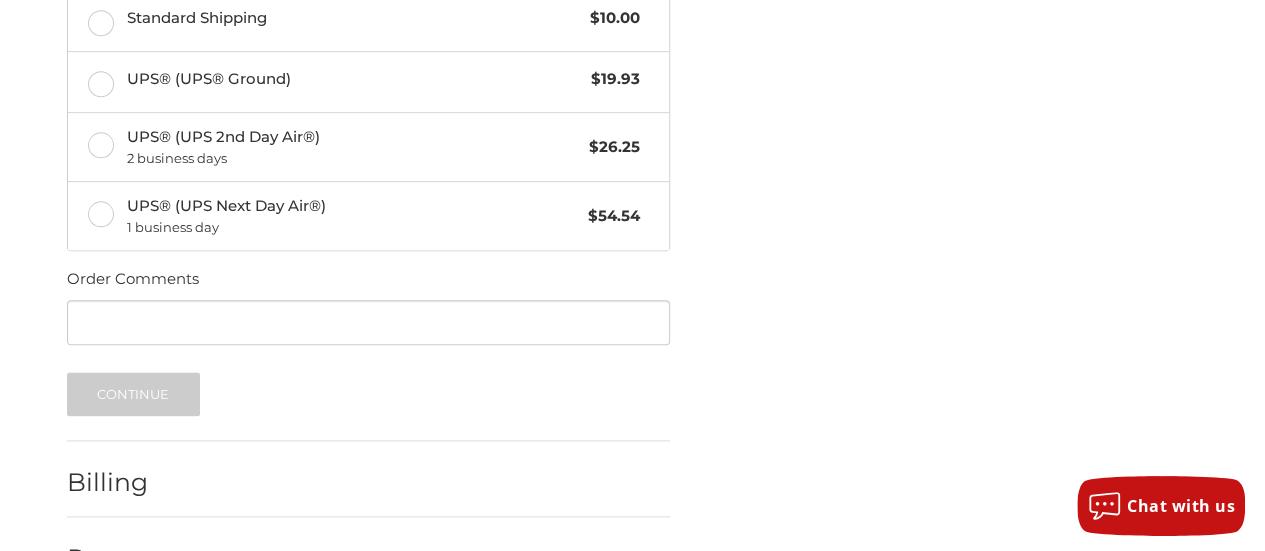 scroll, scrollTop: 1028, scrollLeft: 0, axis: vertical 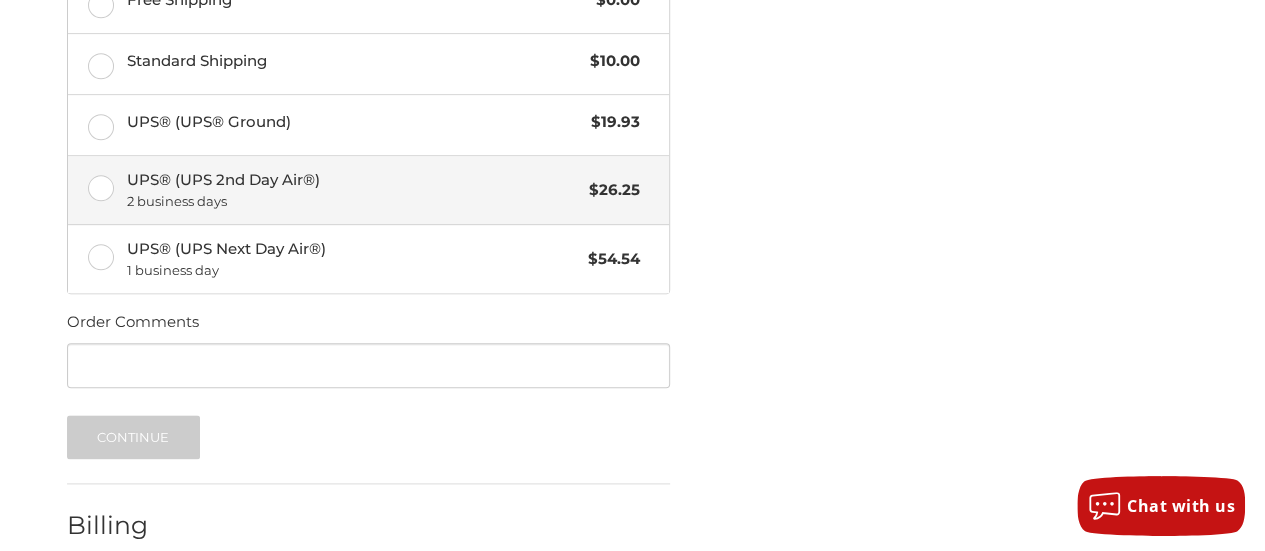 type on "**********" 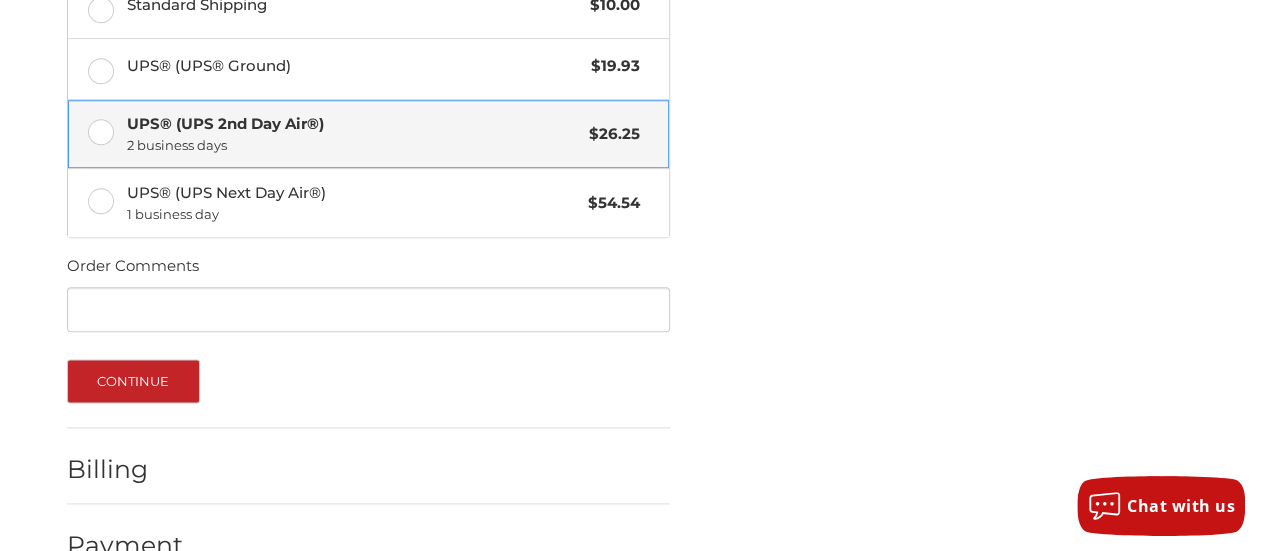 scroll, scrollTop: 1128, scrollLeft: 0, axis: vertical 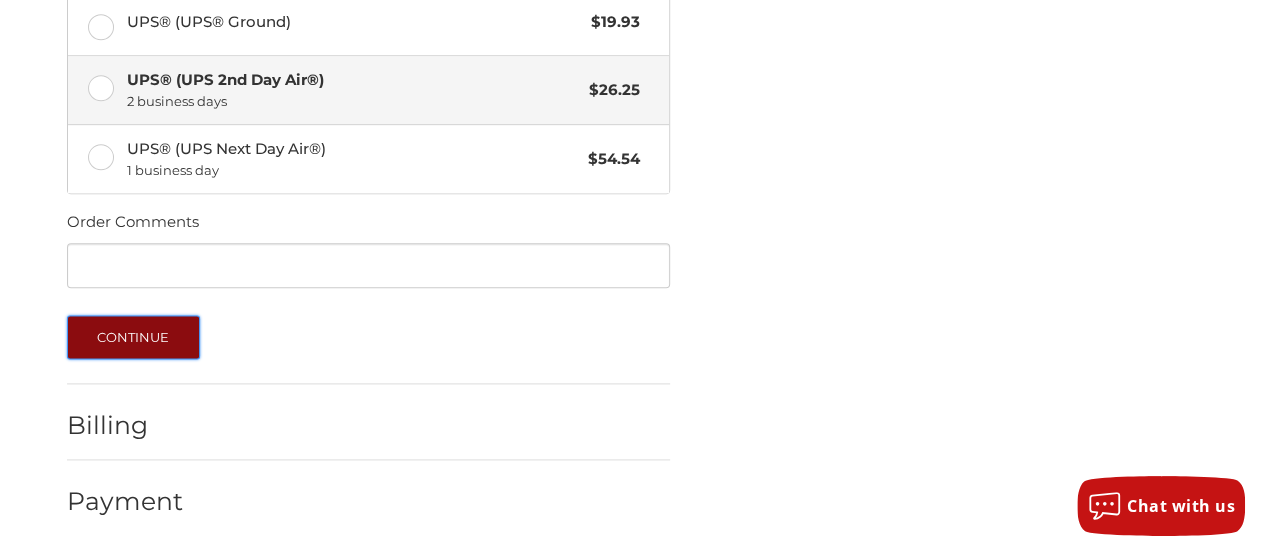 click on "Continue" at bounding box center [133, 337] 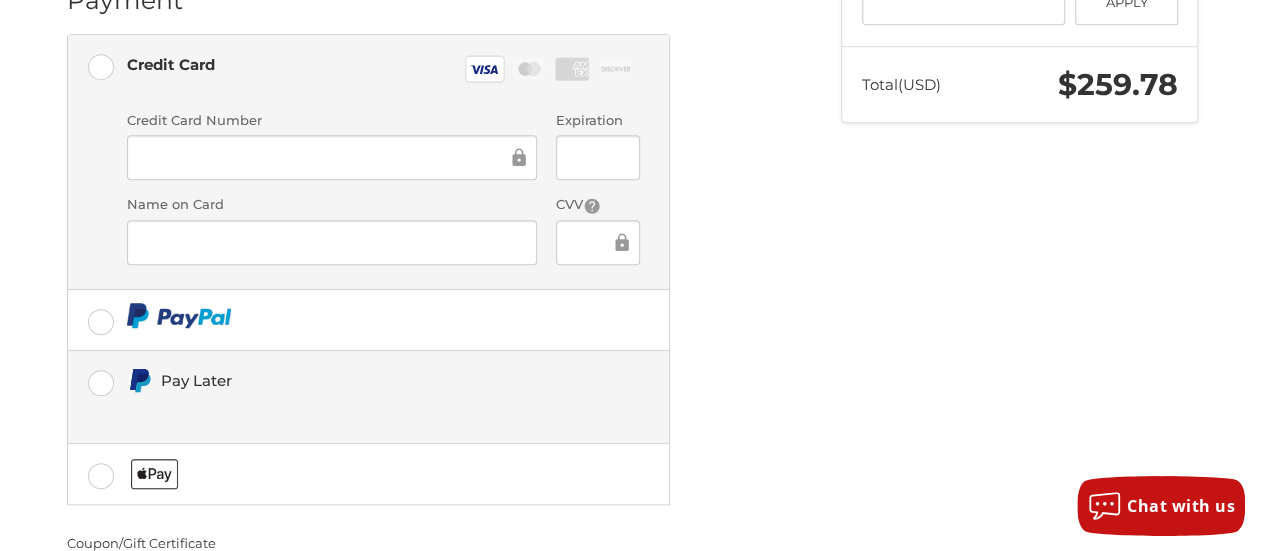 scroll, scrollTop: 771, scrollLeft: 0, axis: vertical 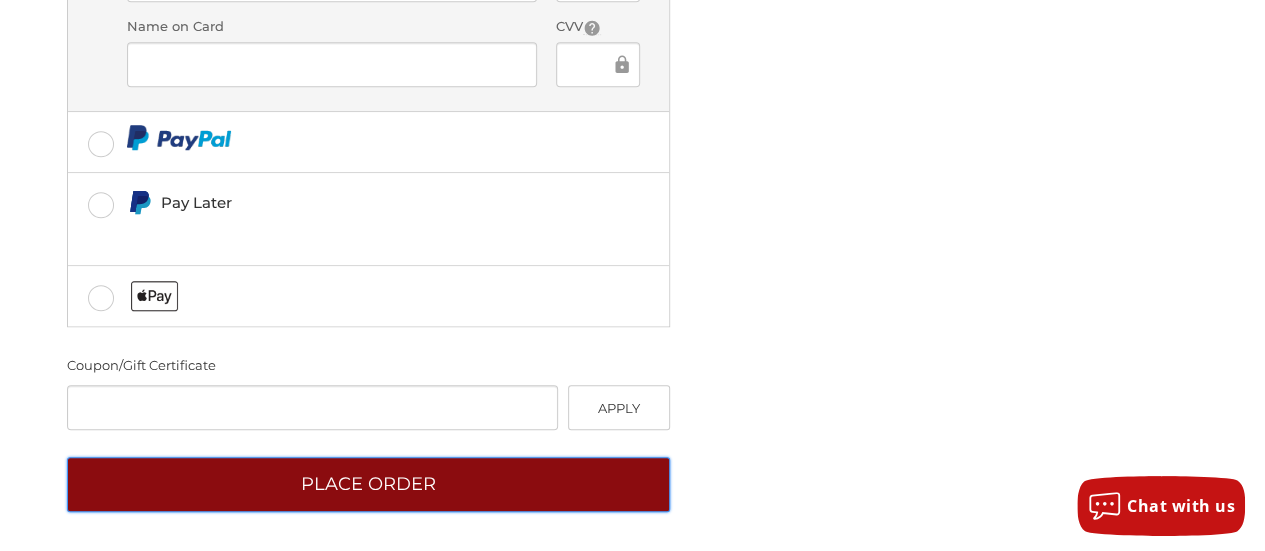 click on "Place Order" at bounding box center [368, 484] 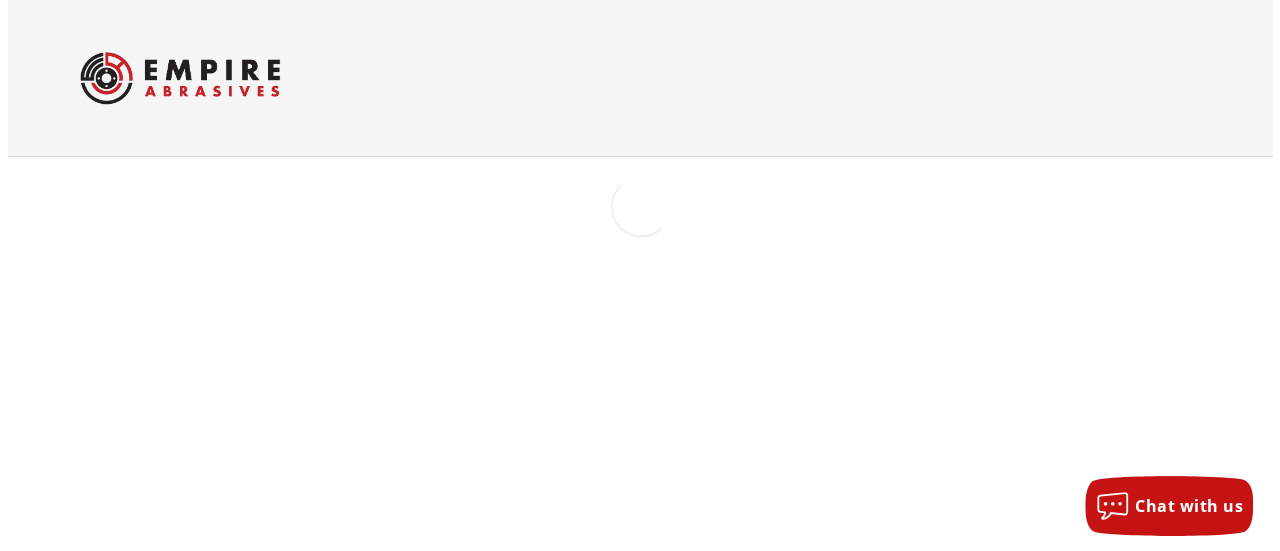 scroll, scrollTop: 0, scrollLeft: 0, axis: both 